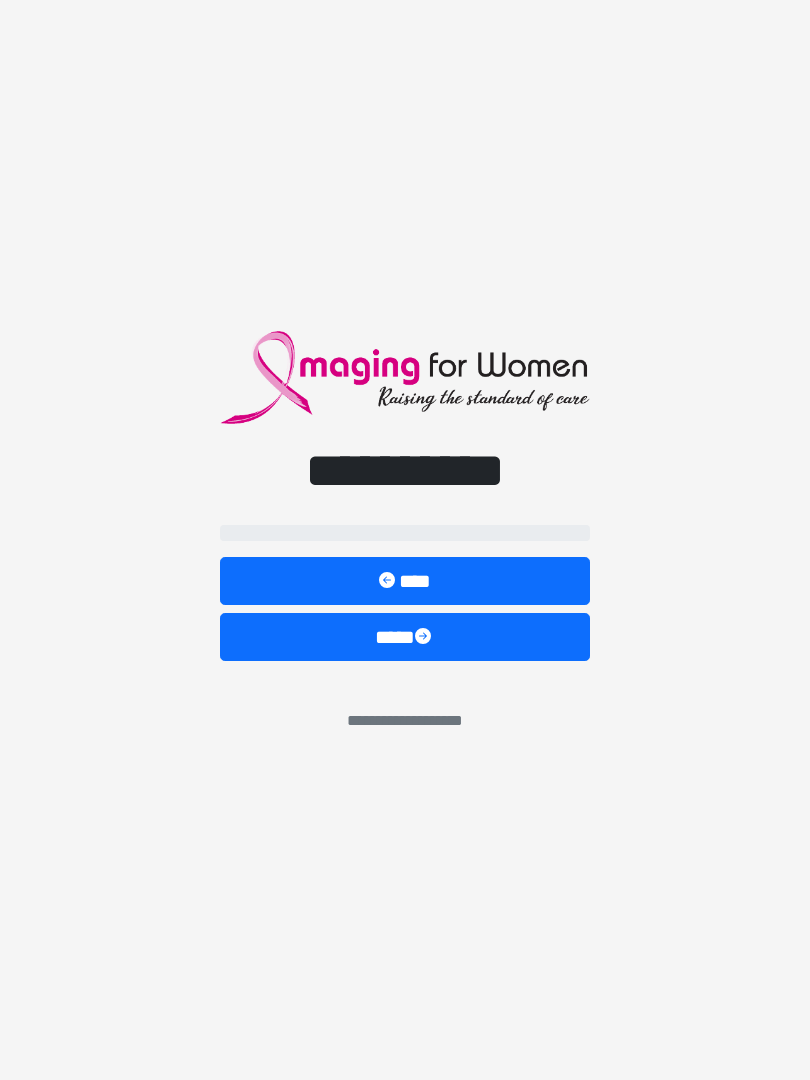 scroll, scrollTop: 0, scrollLeft: 0, axis: both 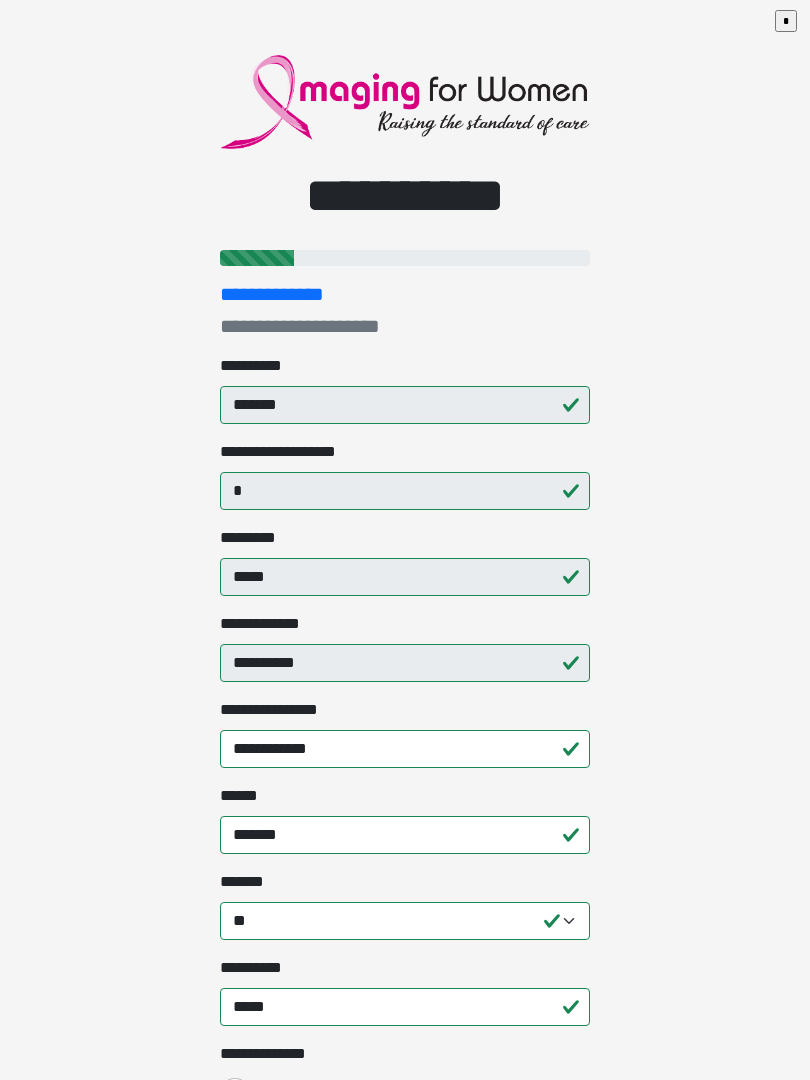select on "**" 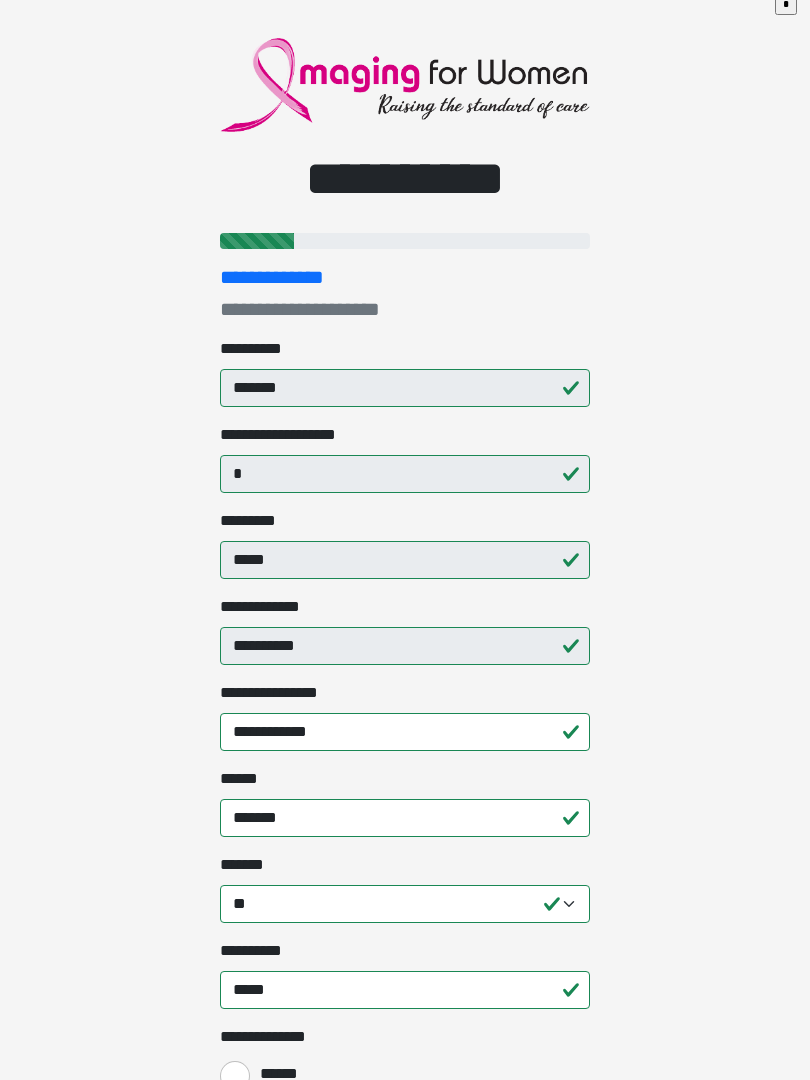 scroll, scrollTop: 8, scrollLeft: 0, axis: vertical 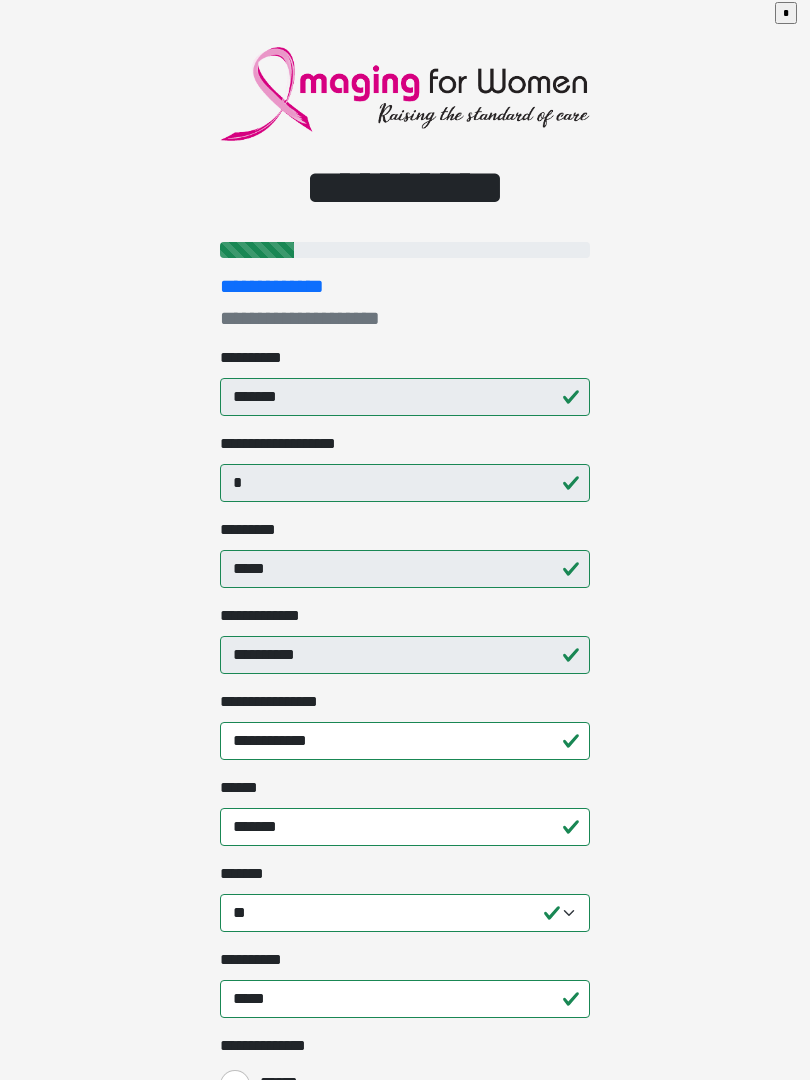 click on "**********" at bounding box center (405, 532) 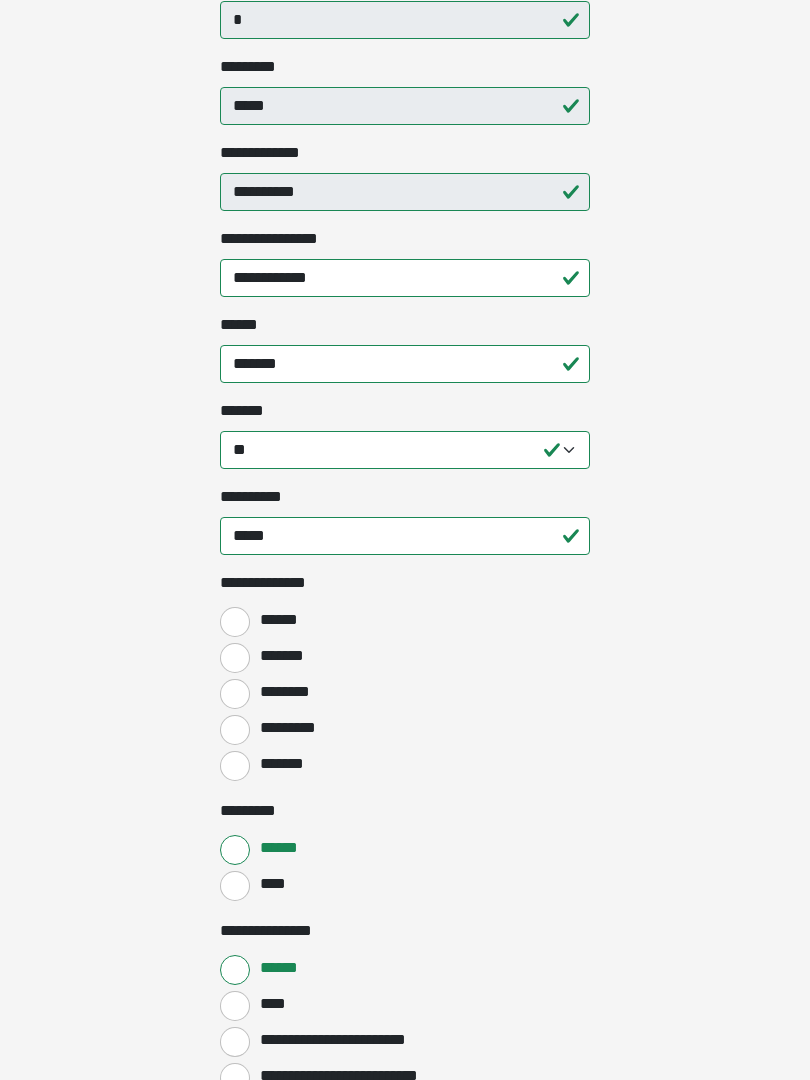 scroll, scrollTop: 470, scrollLeft: 0, axis: vertical 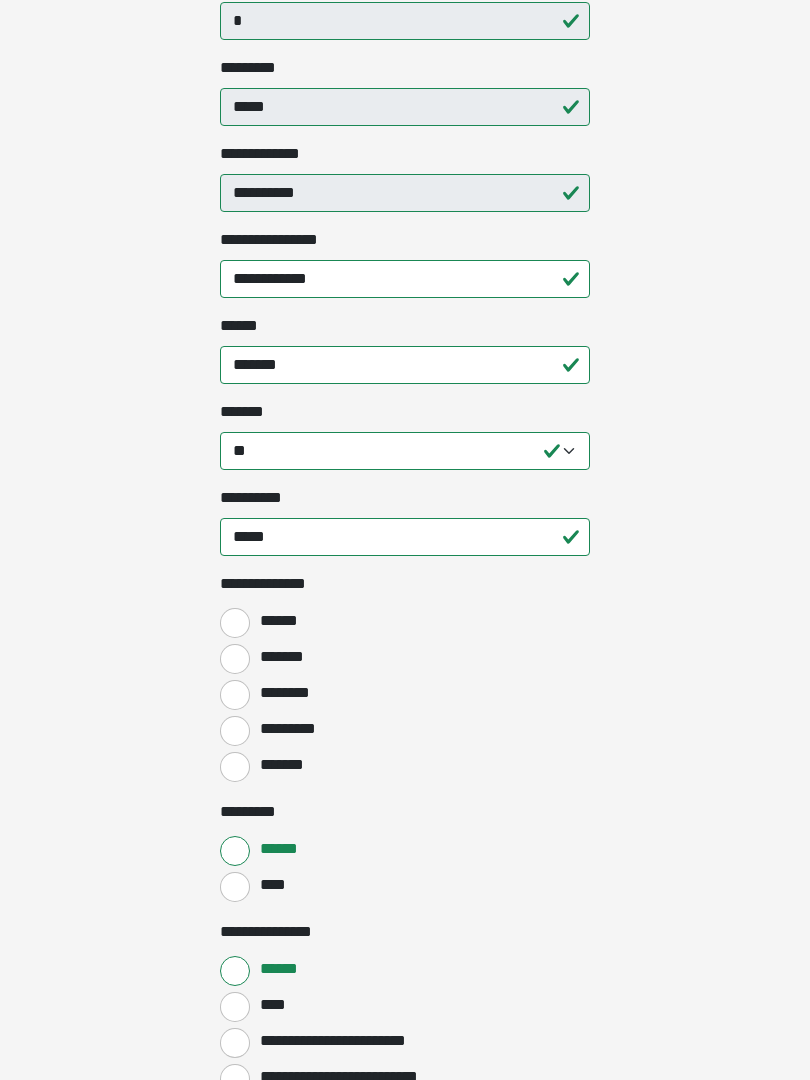 click on "*********
******
****" at bounding box center (405, 852) 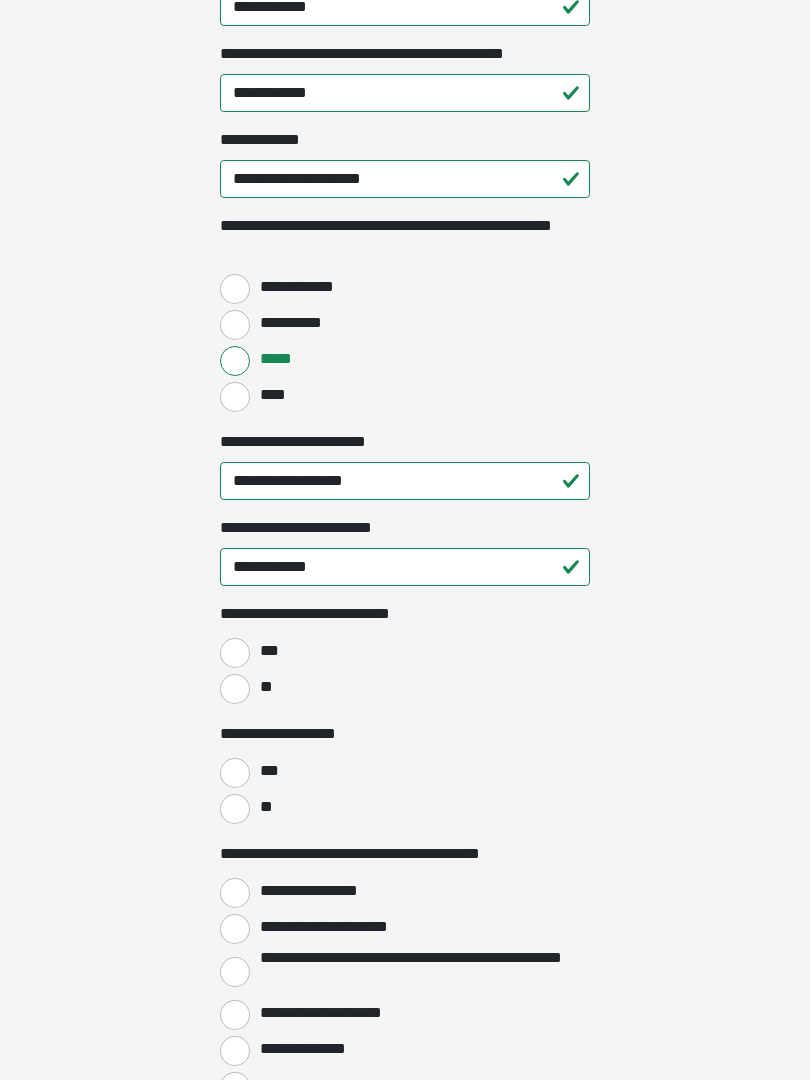 scroll, scrollTop: 2562, scrollLeft: 0, axis: vertical 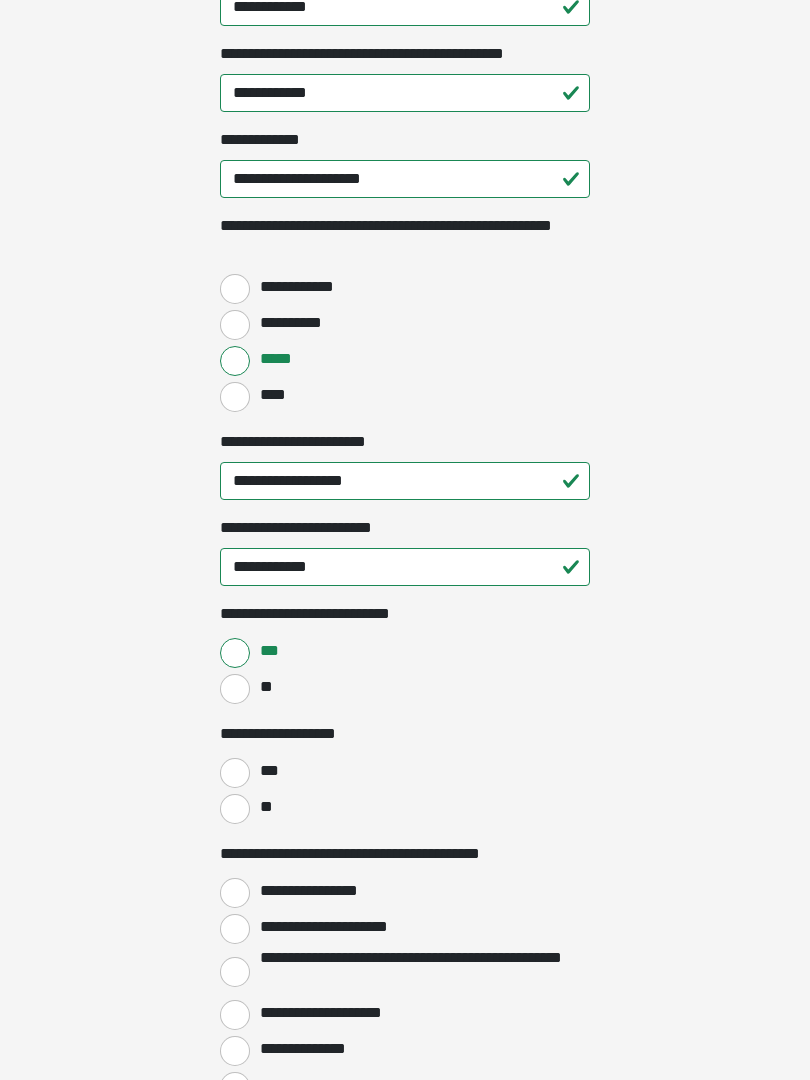 click on "**" at bounding box center [235, 809] 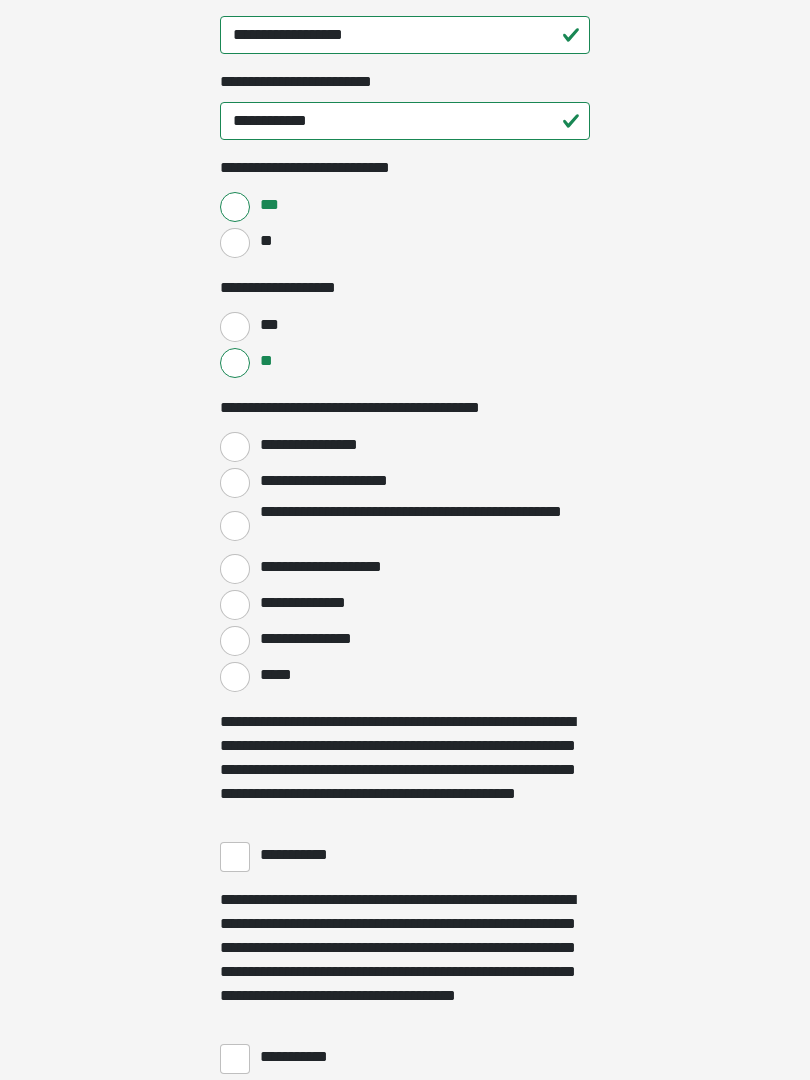 scroll, scrollTop: 3002, scrollLeft: 0, axis: vertical 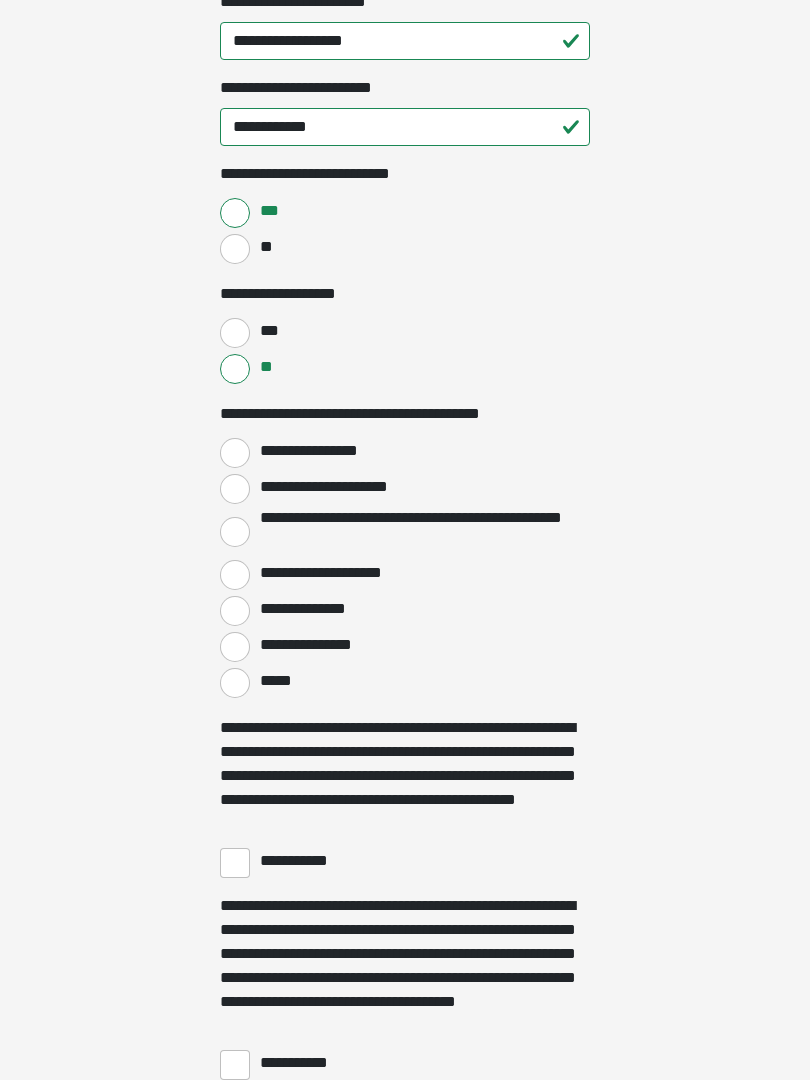 click on "**********" at bounding box center (235, 489) 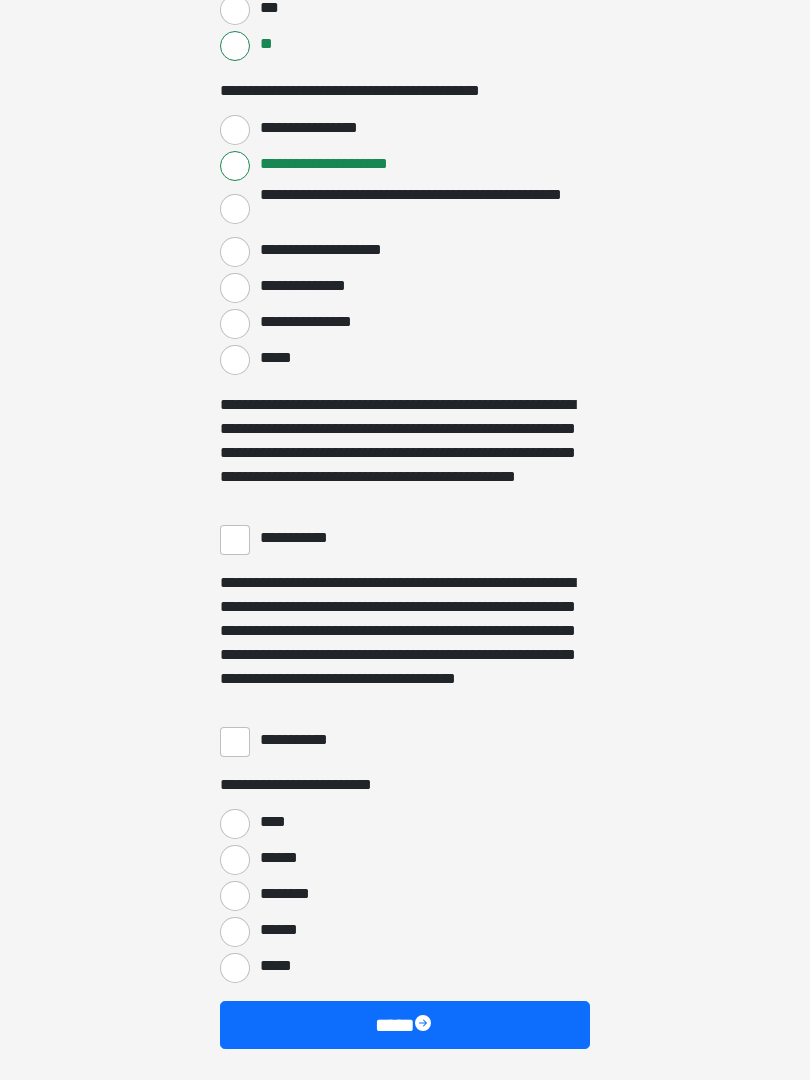 scroll, scrollTop: 3325, scrollLeft: 0, axis: vertical 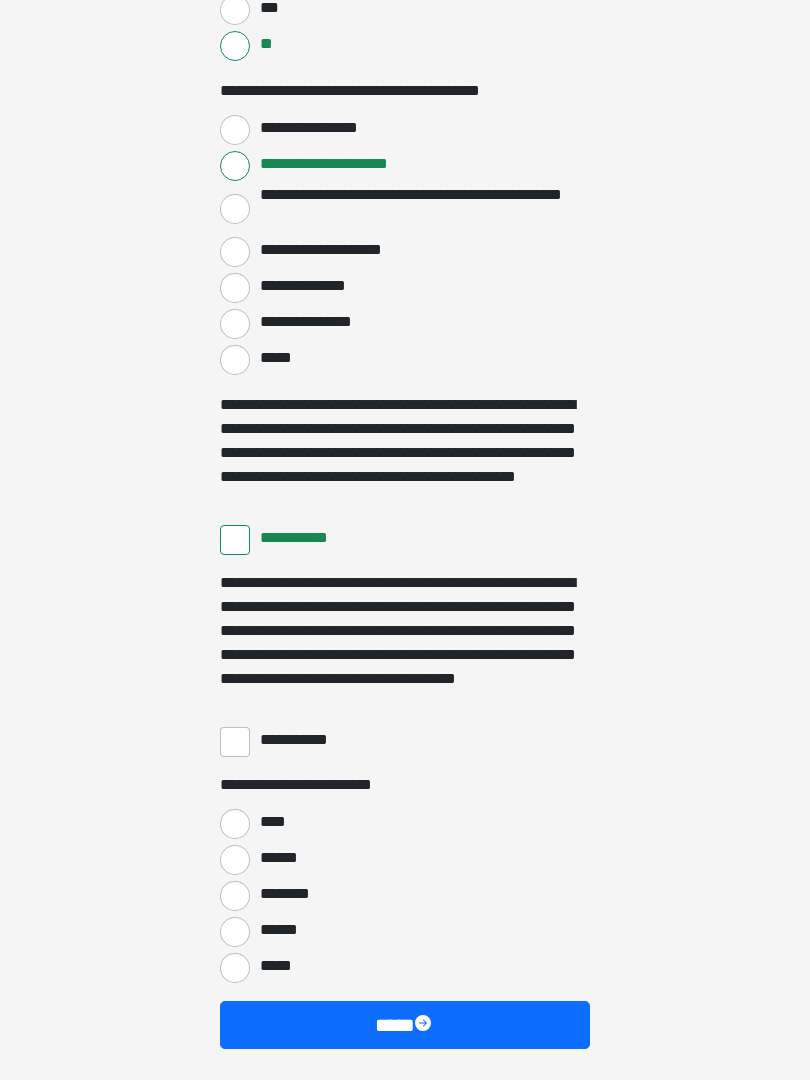 click on "**********" at bounding box center (235, 742) 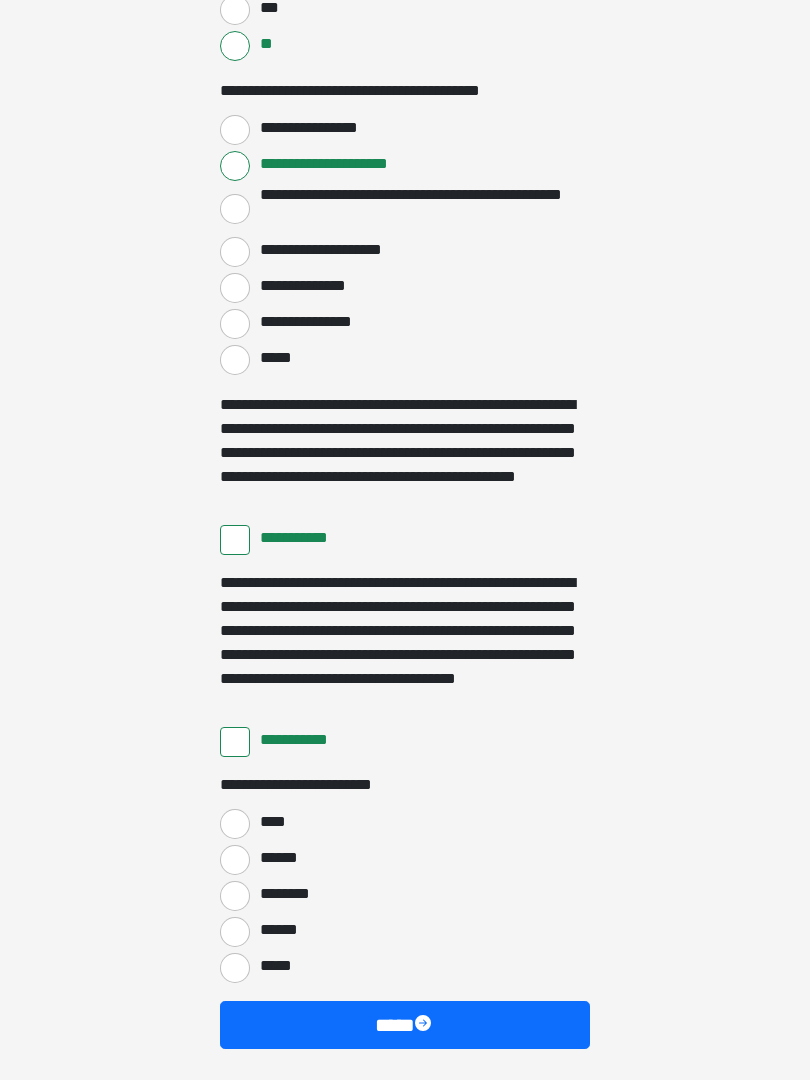 click on "****" at bounding box center (235, 824) 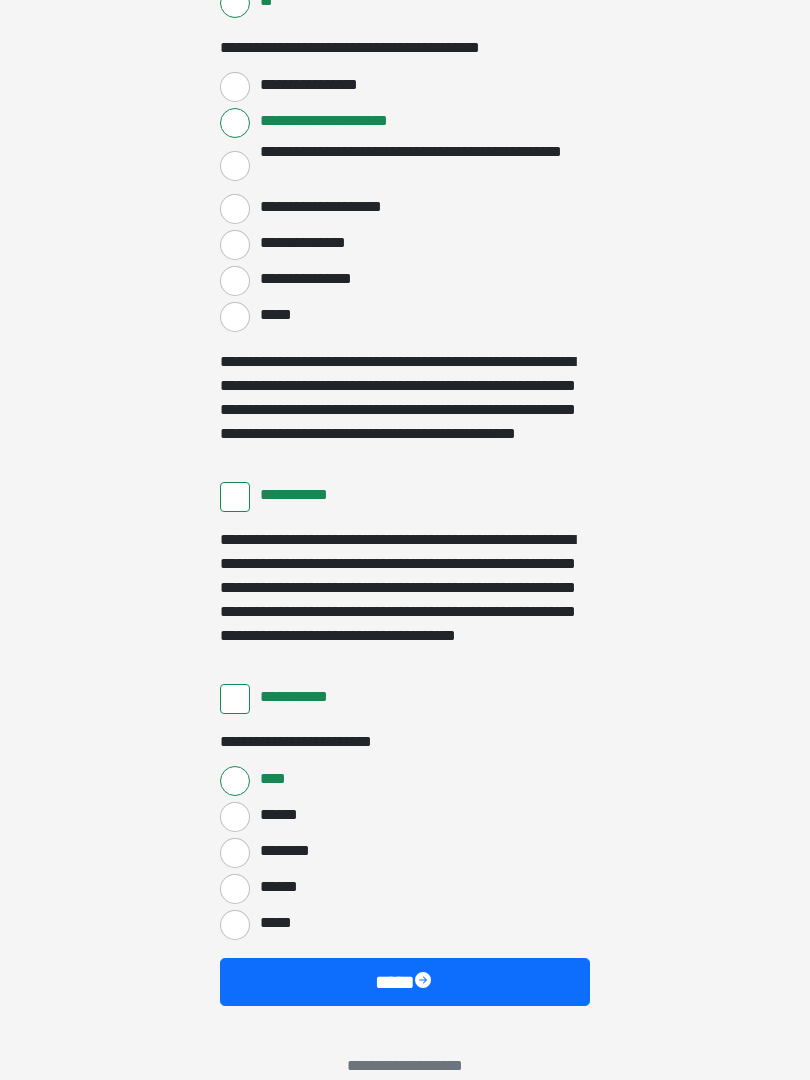 scroll, scrollTop: 3397, scrollLeft: 0, axis: vertical 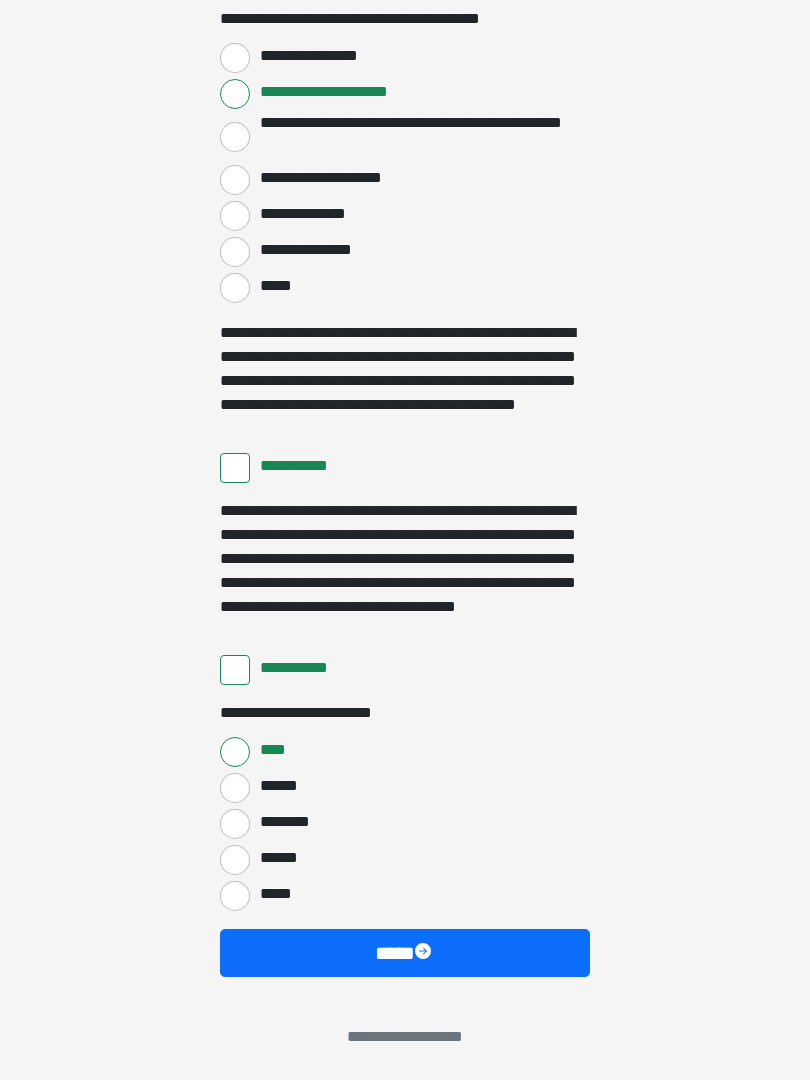 click on "****" at bounding box center (405, 953) 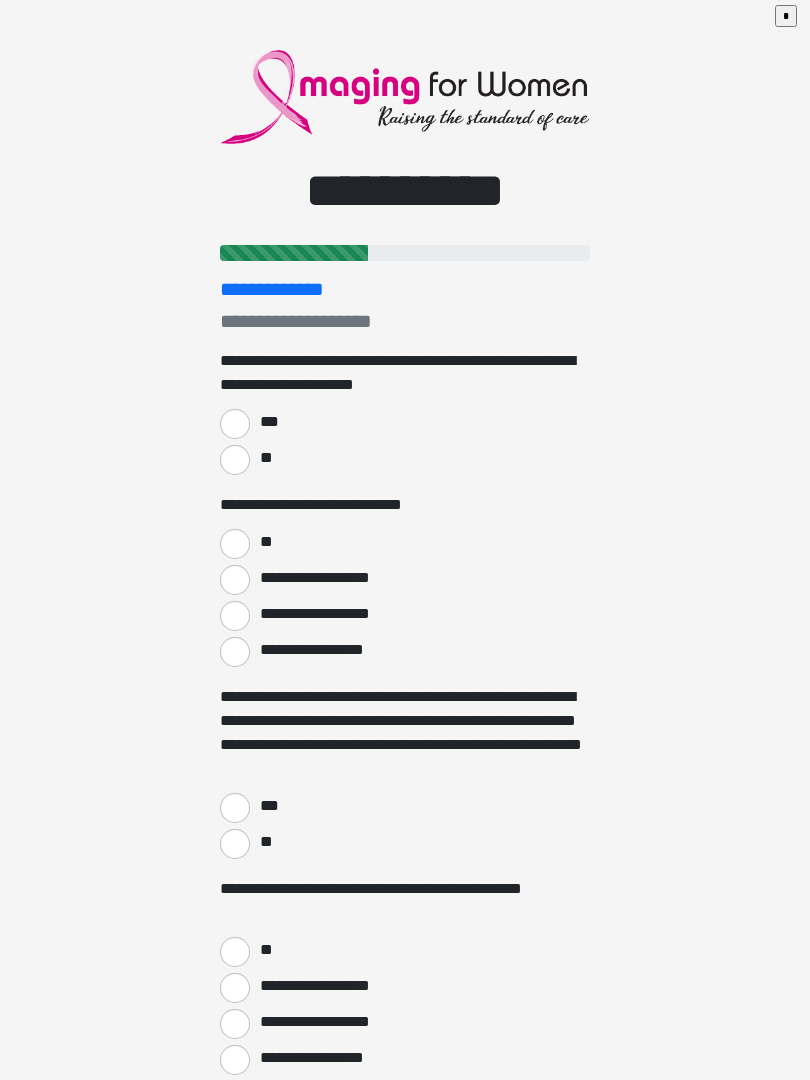 scroll, scrollTop: 5, scrollLeft: 0, axis: vertical 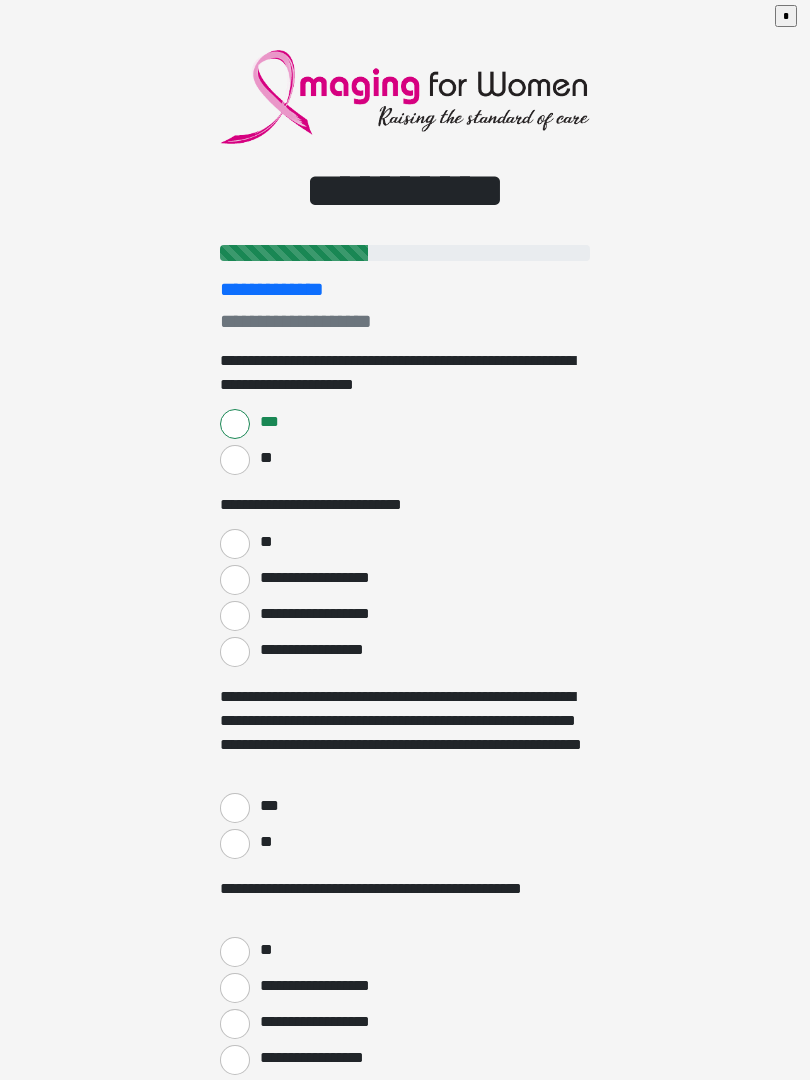 click on "**" at bounding box center [235, 544] 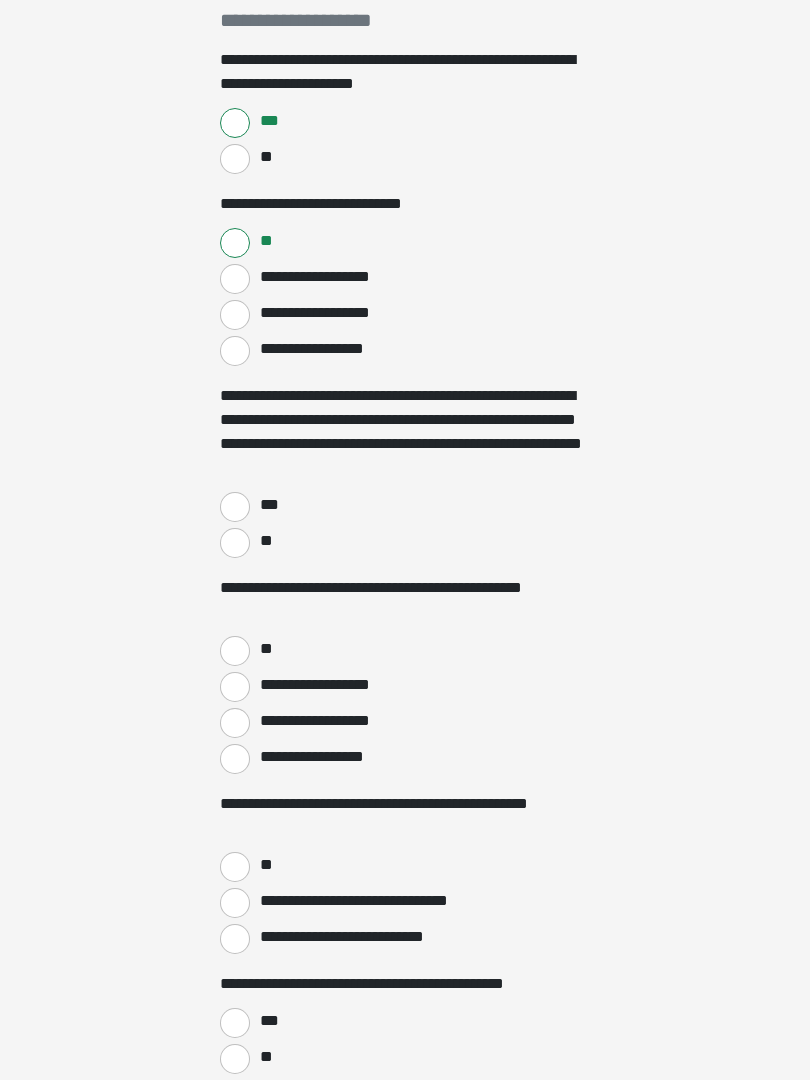 scroll, scrollTop: 306, scrollLeft: 0, axis: vertical 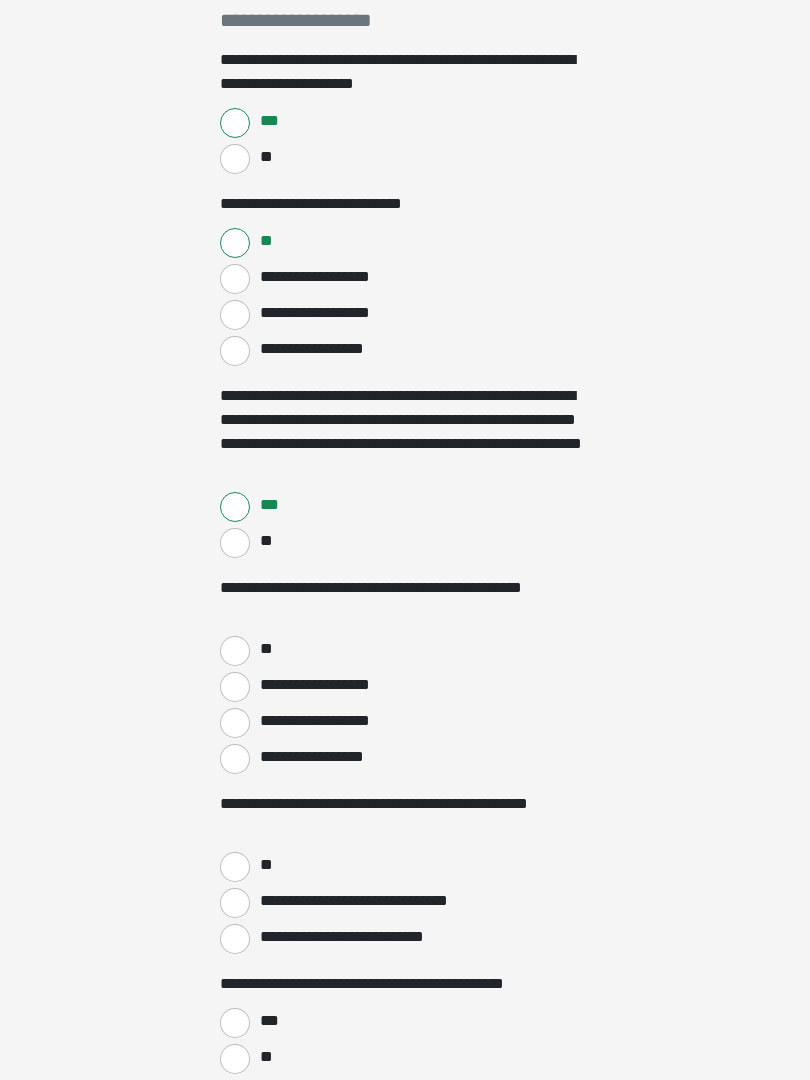 click on "**" at bounding box center [235, 651] 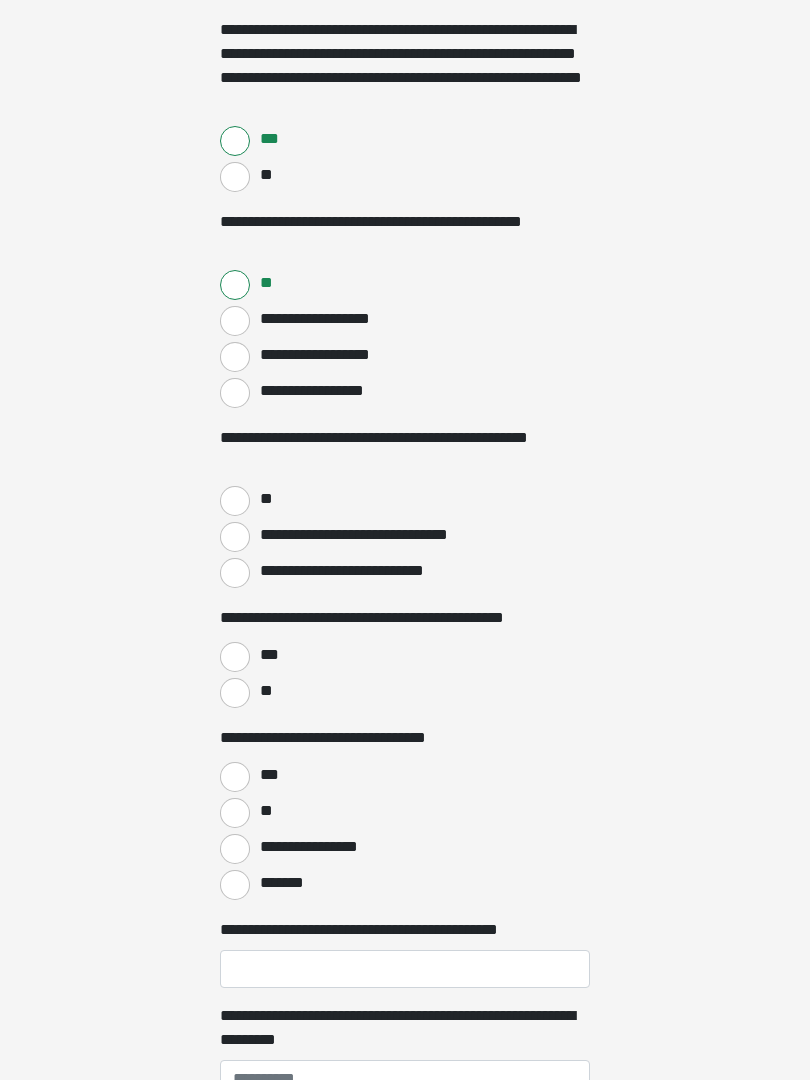 scroll, scrollTop: 672, scrollLeft: 0, axis: vertical 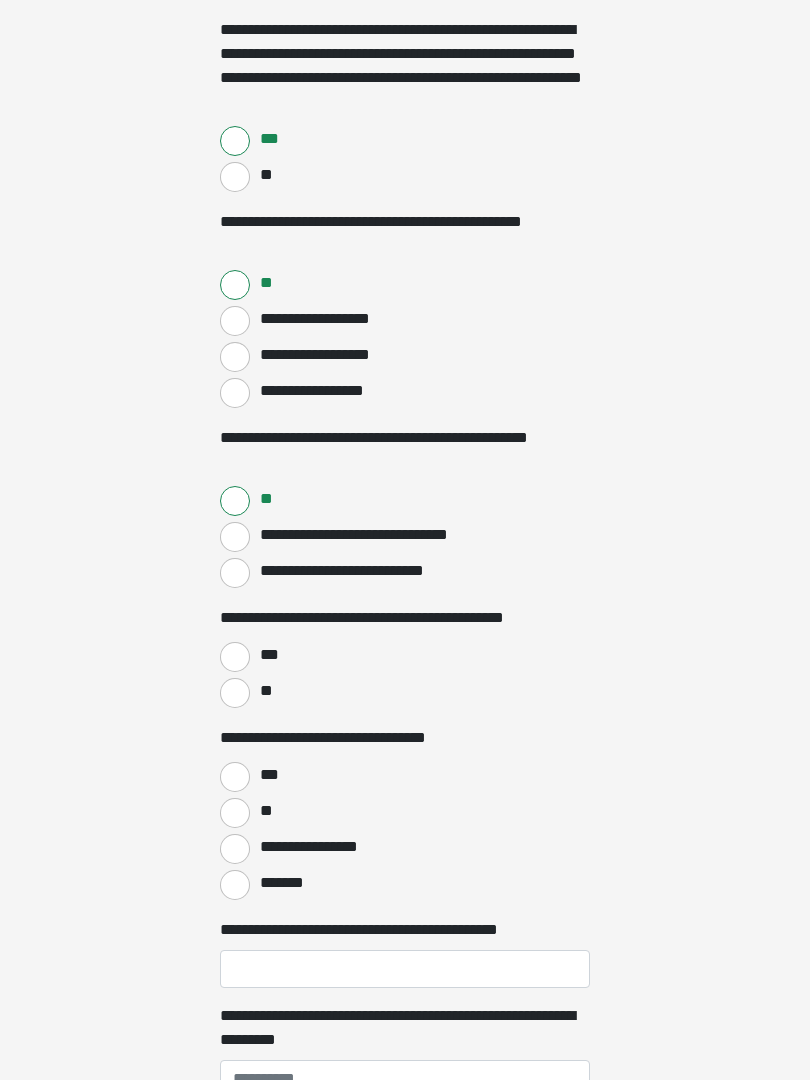 click on "**" at bounding box center (235, 693) 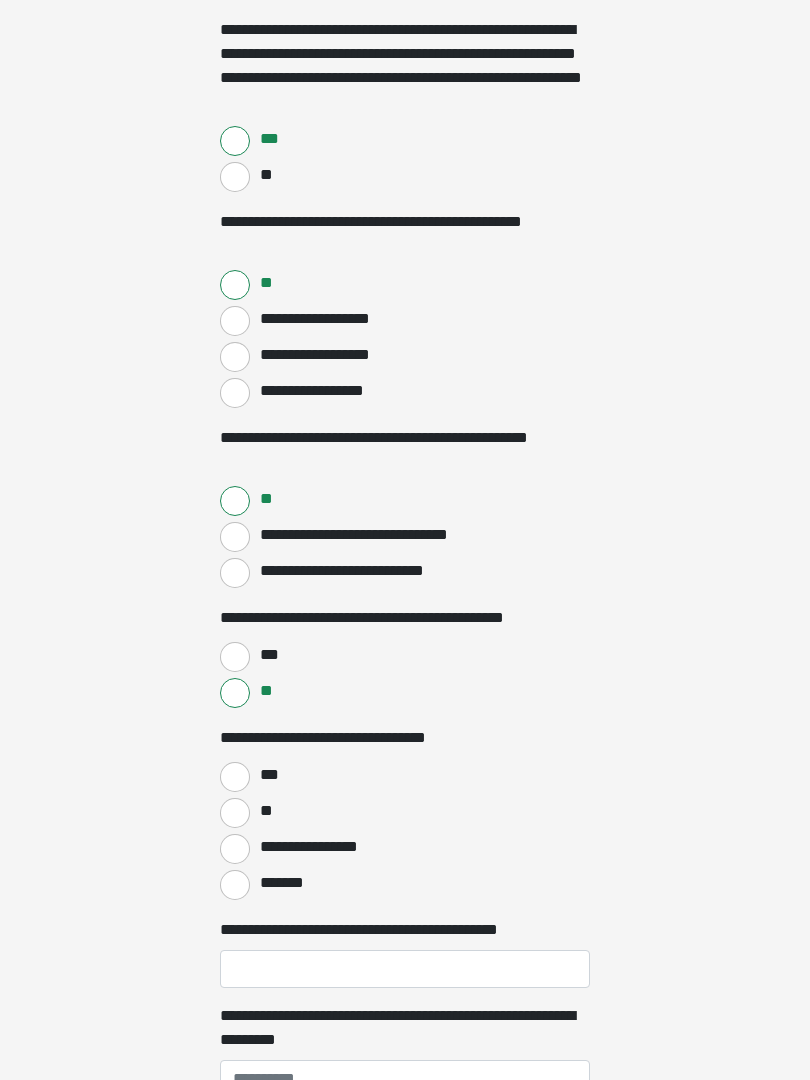click on "***" at bounding box center [235, 777] 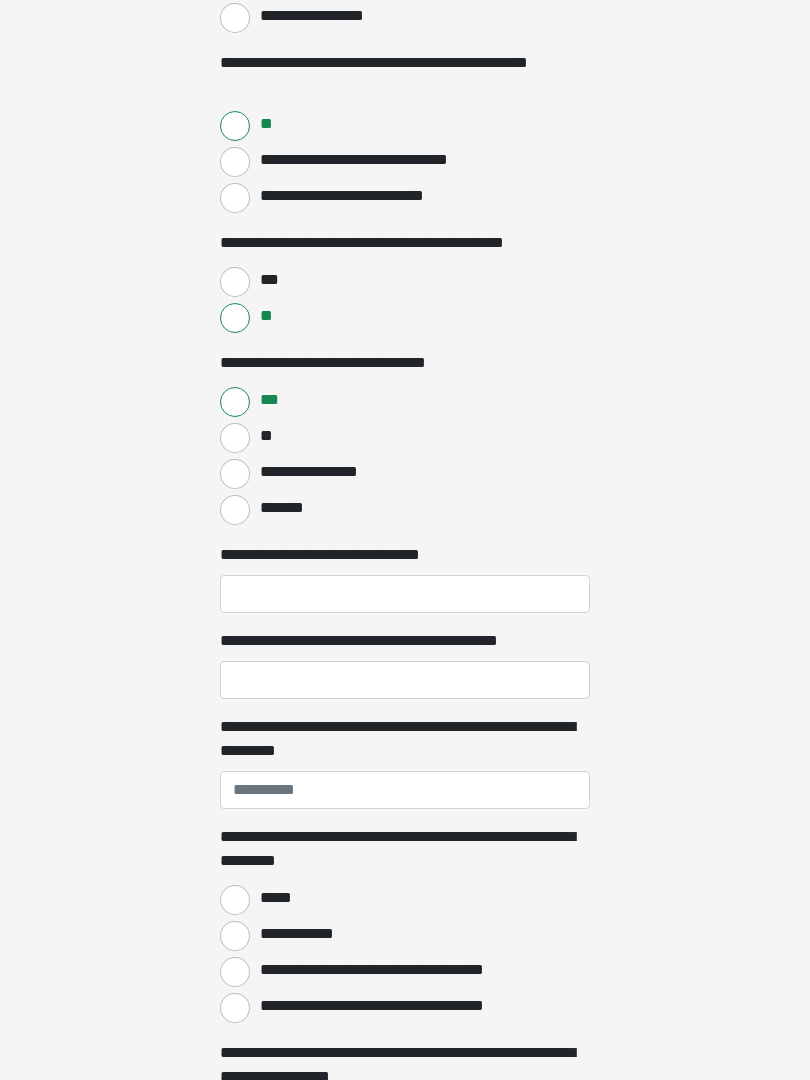 scroll, scrollTop: 1048, scrollLeft: 0, axis: vertical 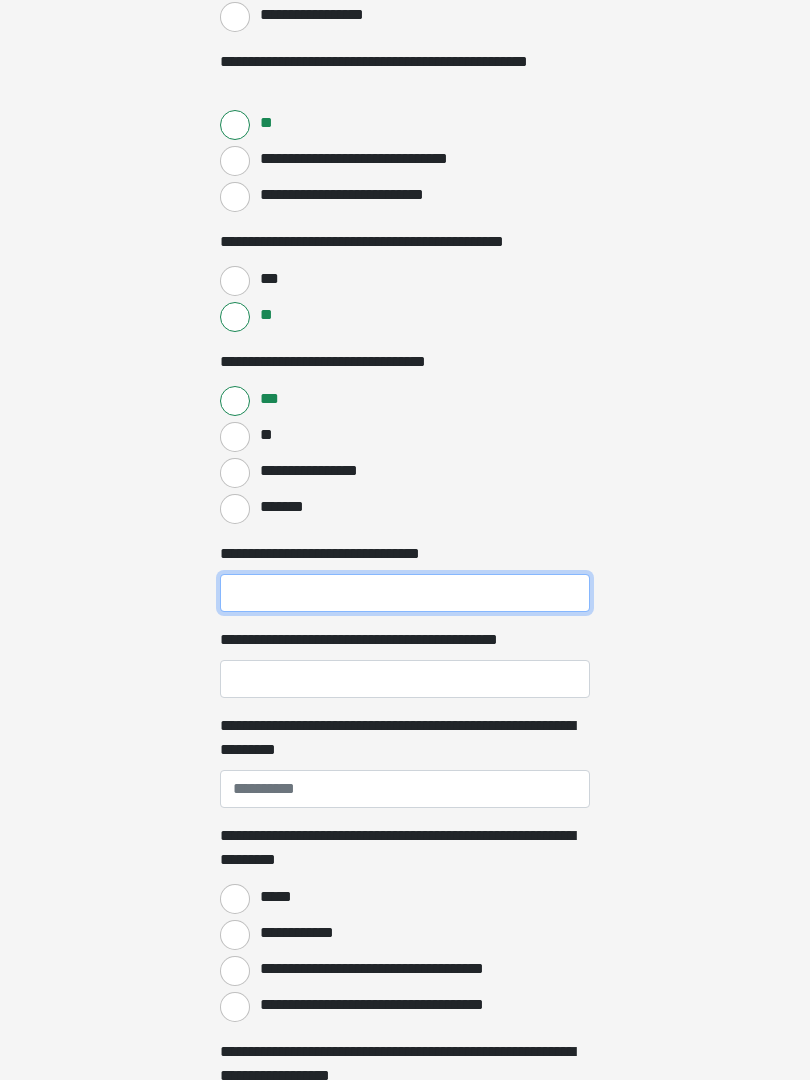 click on "**********" at bounding box center (405, 593) 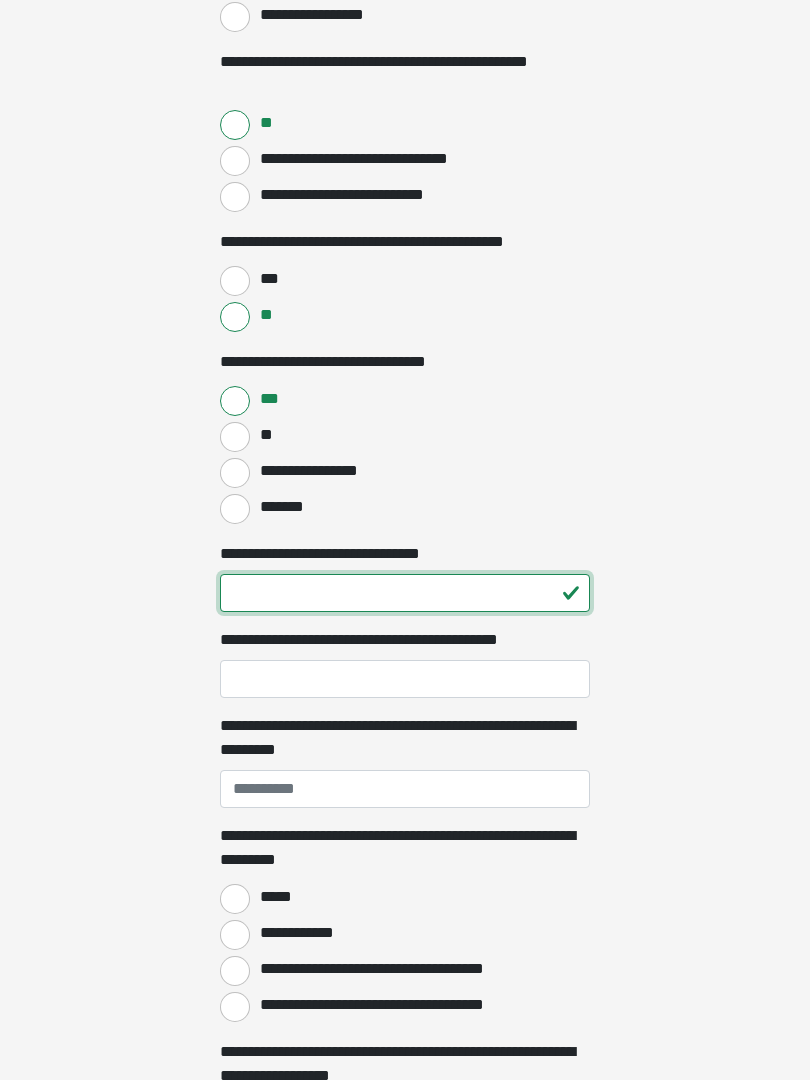 type on "**" 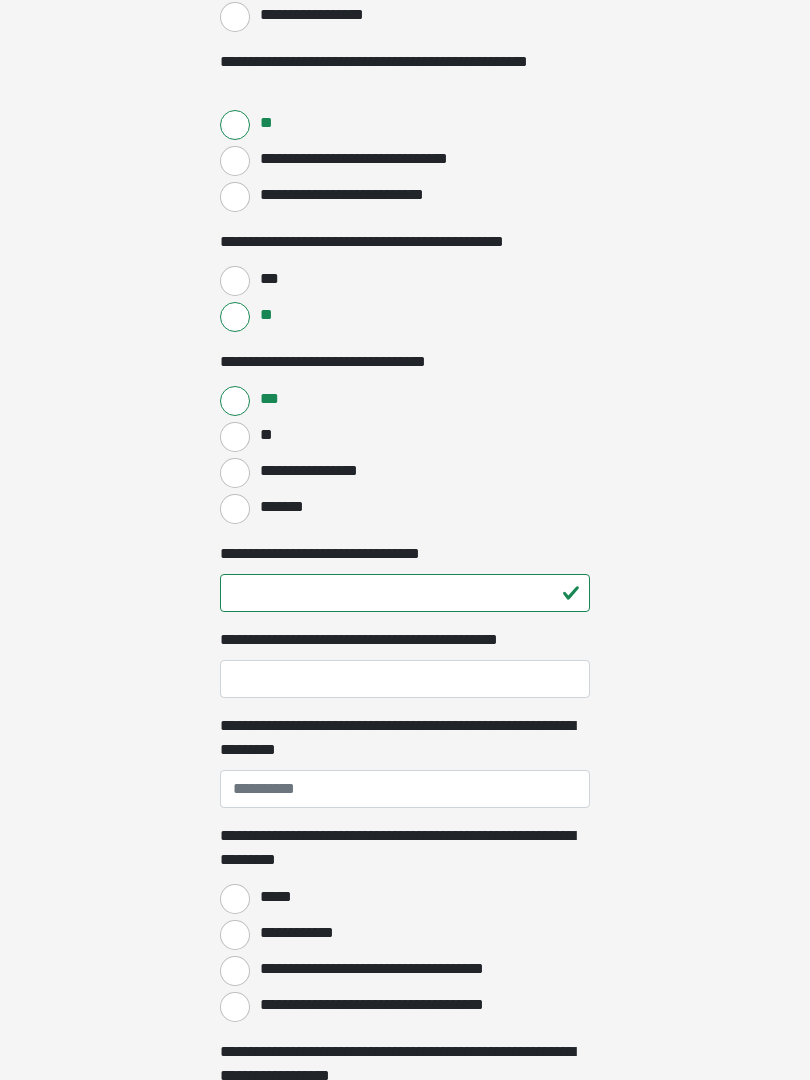 click on "**********" at bounding box center [405, 679] 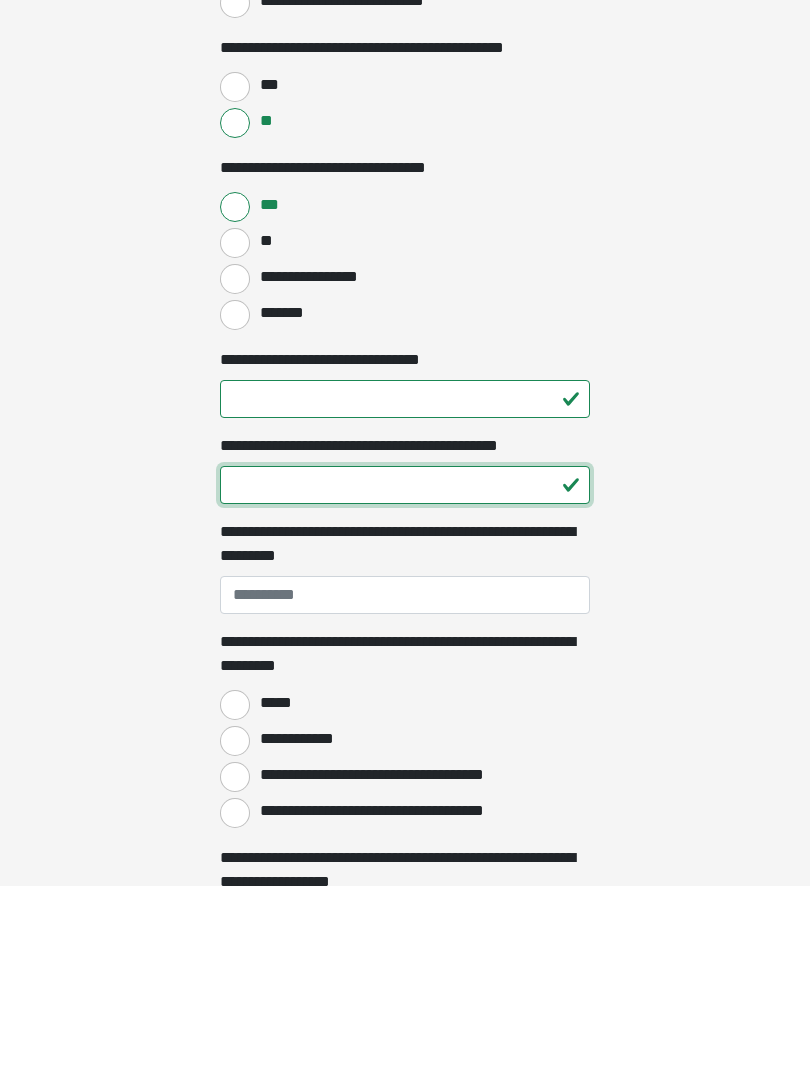 type on "**" 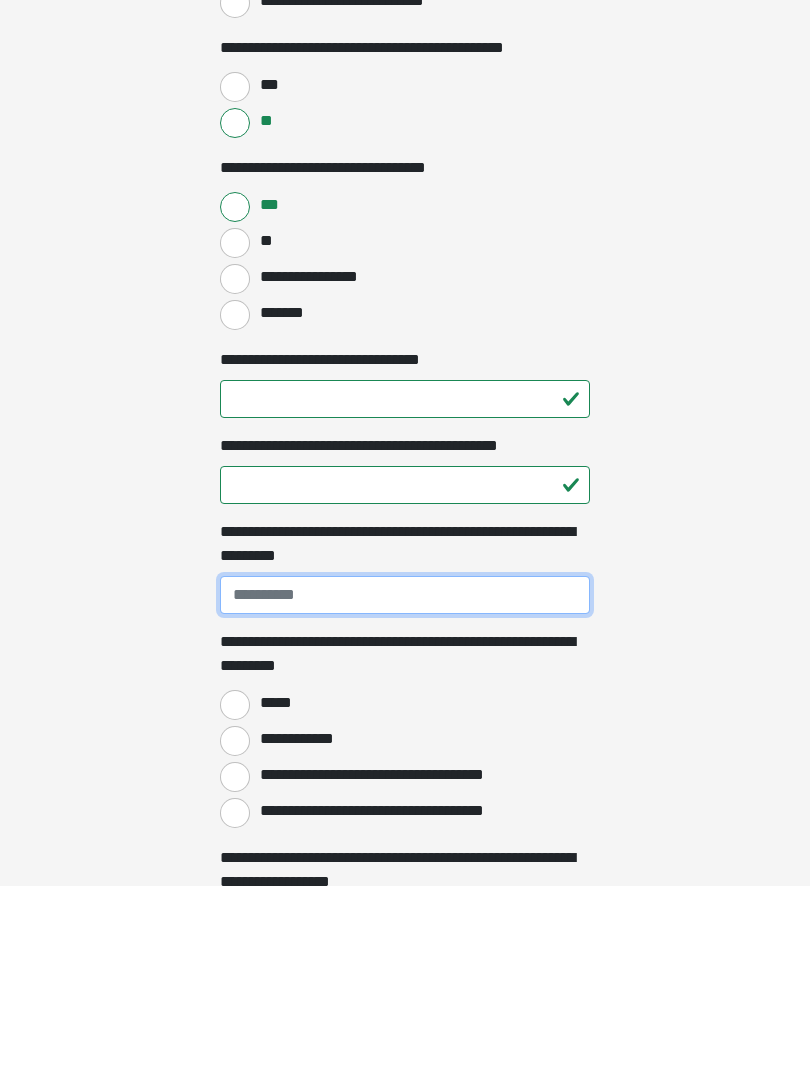 click on "**********" at bounding box center (405, 789) 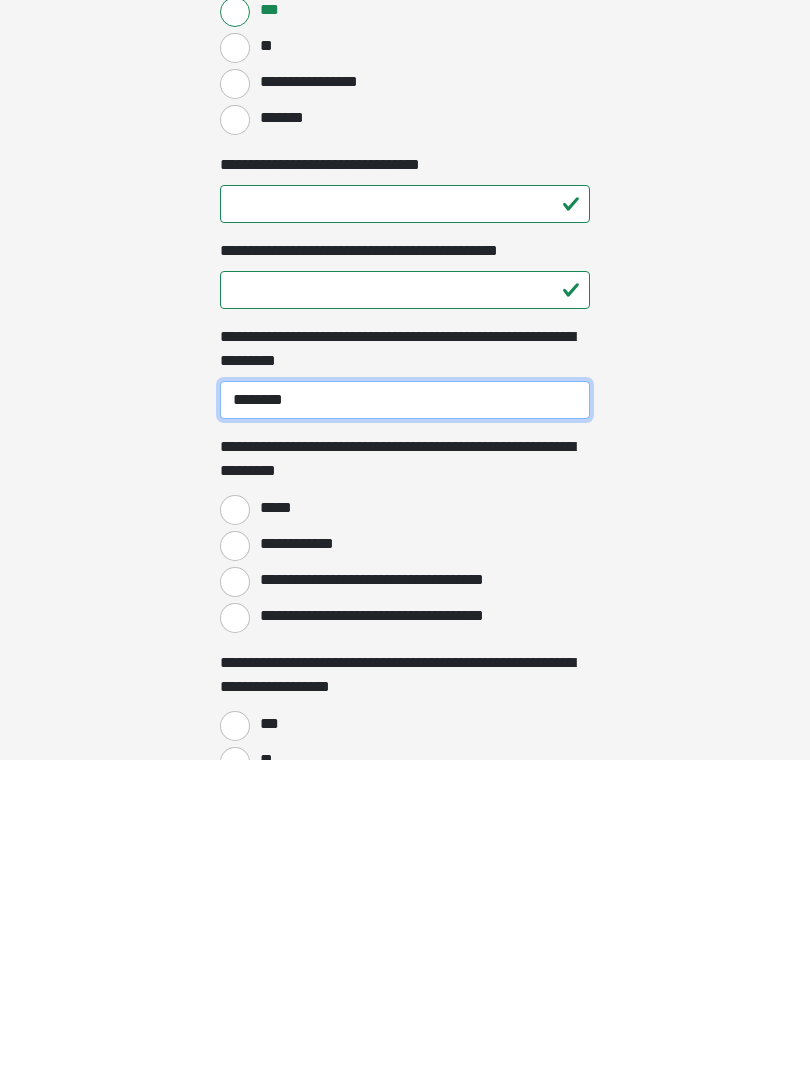 scroll, scrollTop: 1122, scrollLeft: 0, axis: vertical 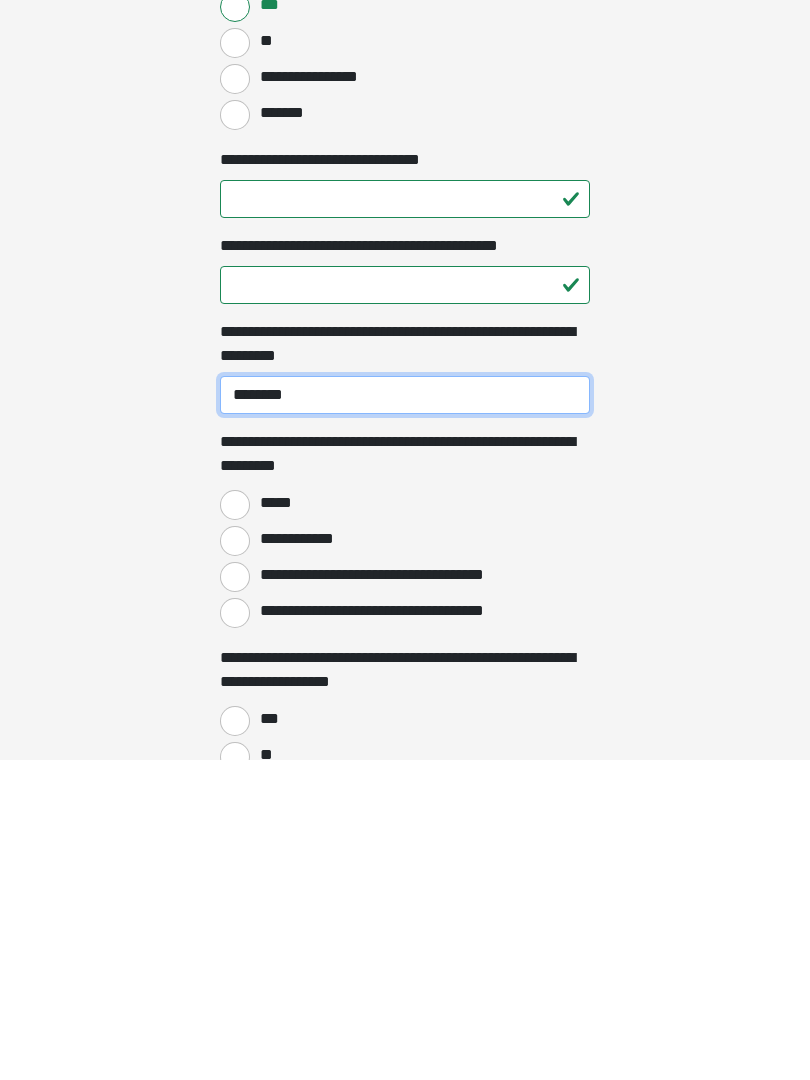type on "********" 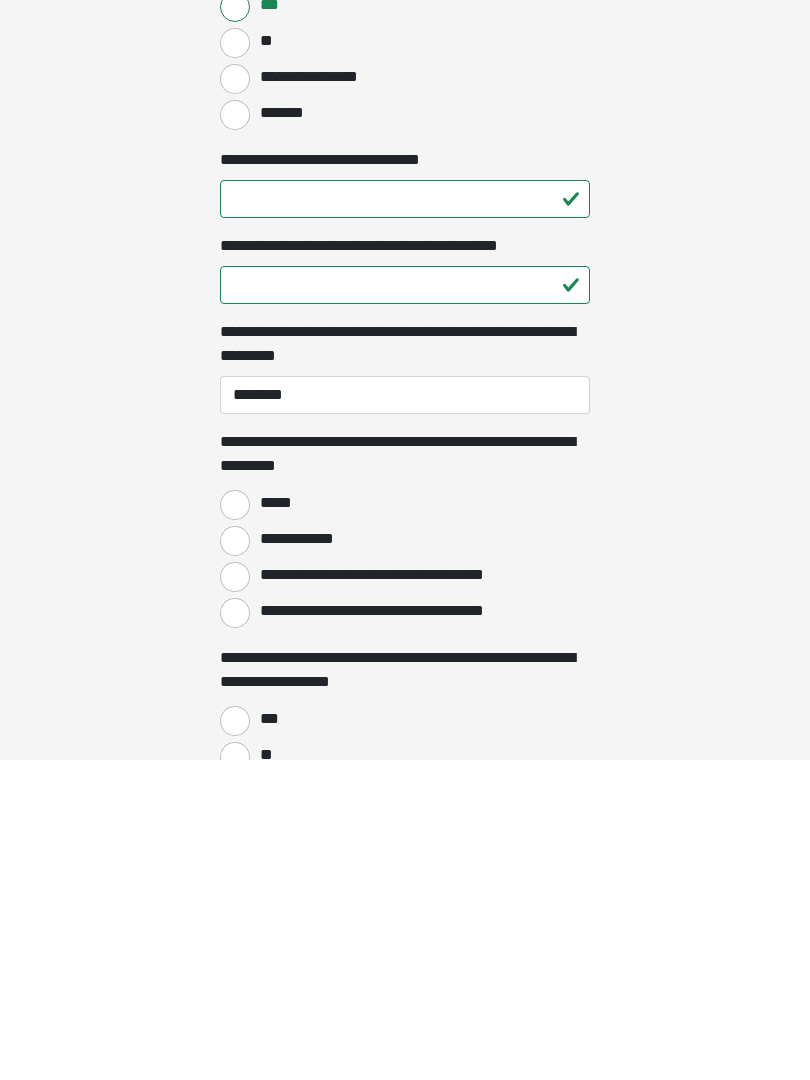 click on "**********" at bounding box center [235, 897] 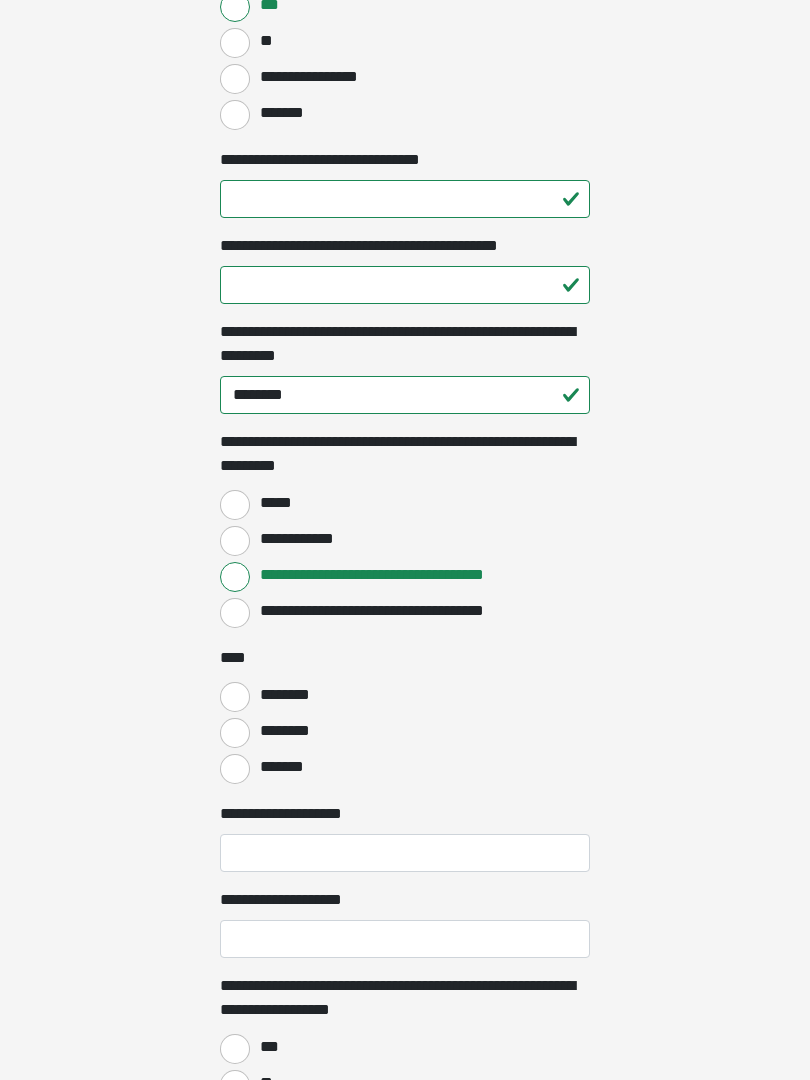 click on "********" at bounding box center [235, 697] 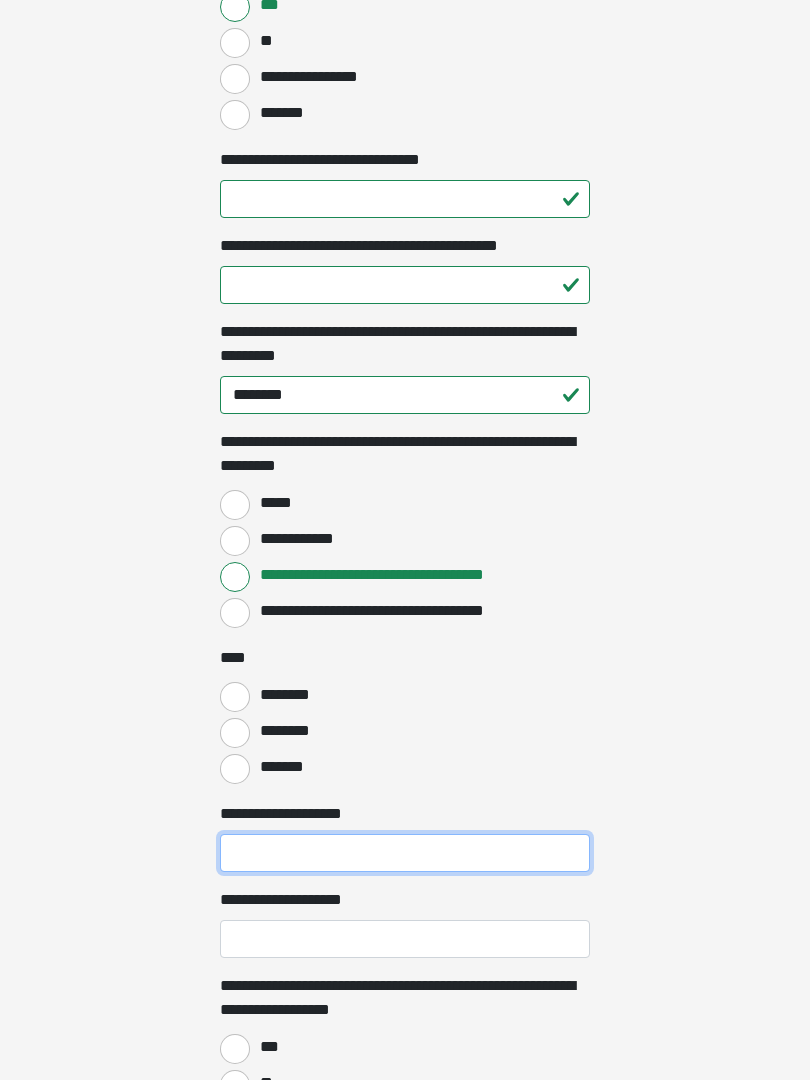 click on "**********" at bounding box center (405, 853) 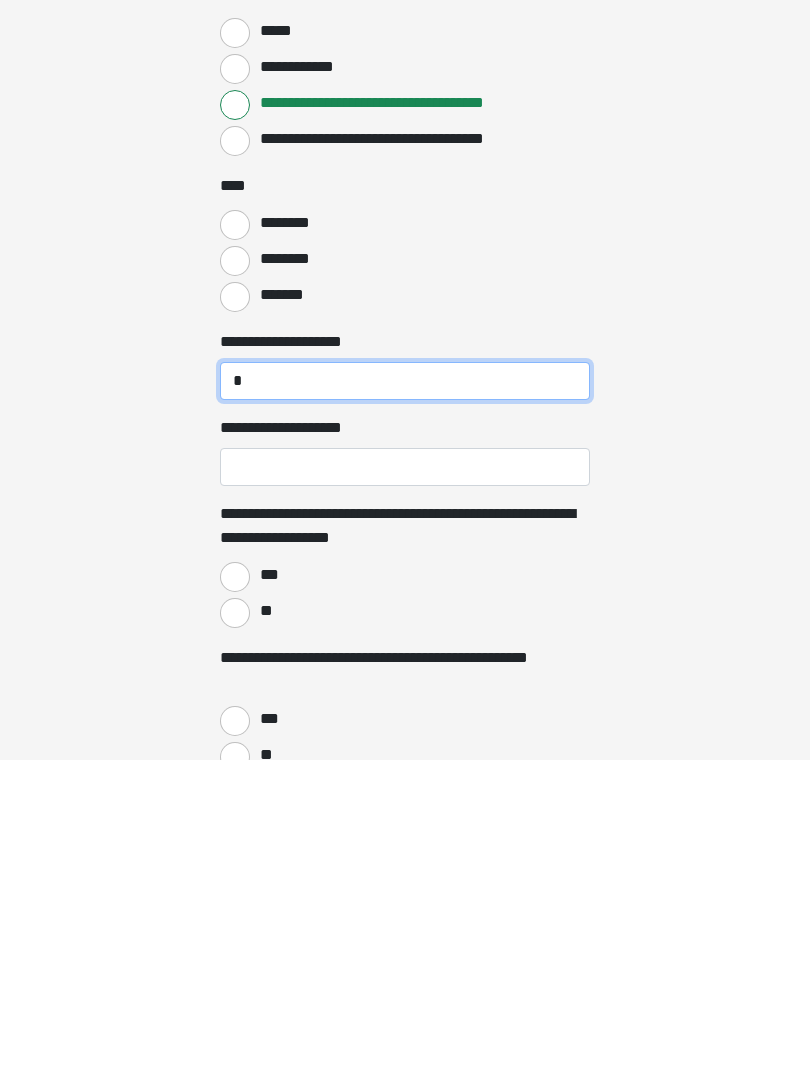 type on "*" 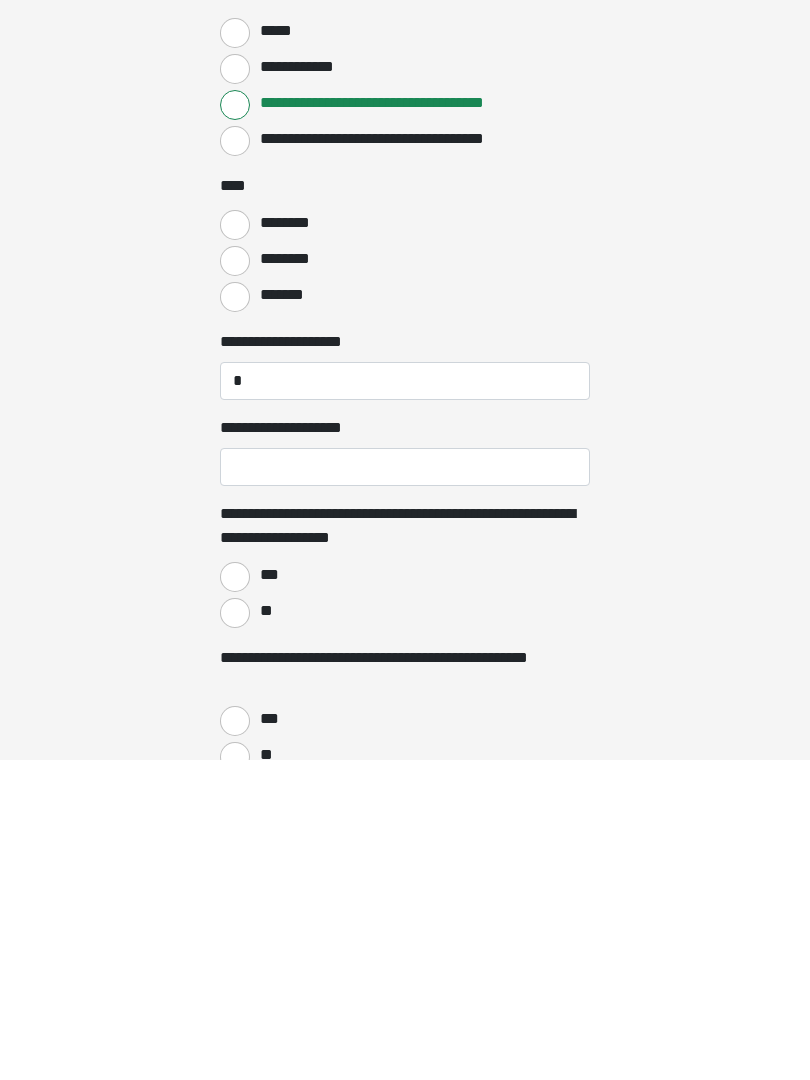 click on "**********" at bounding box center [405, 787] 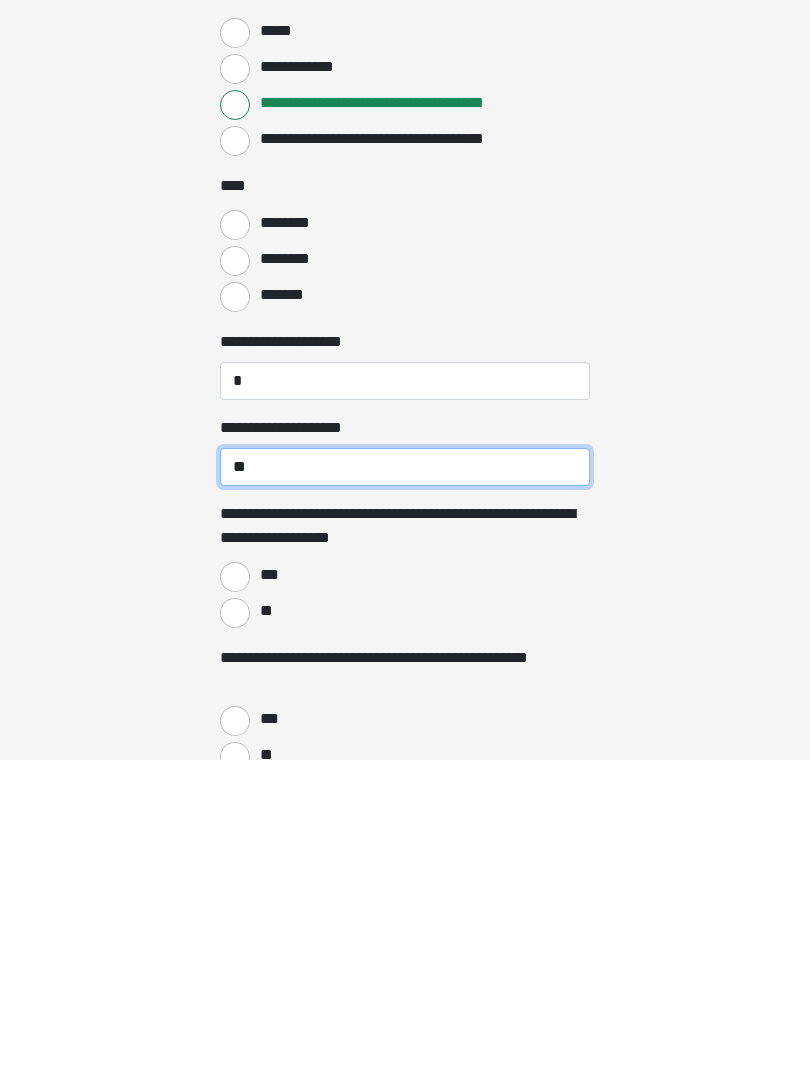 type on "**" 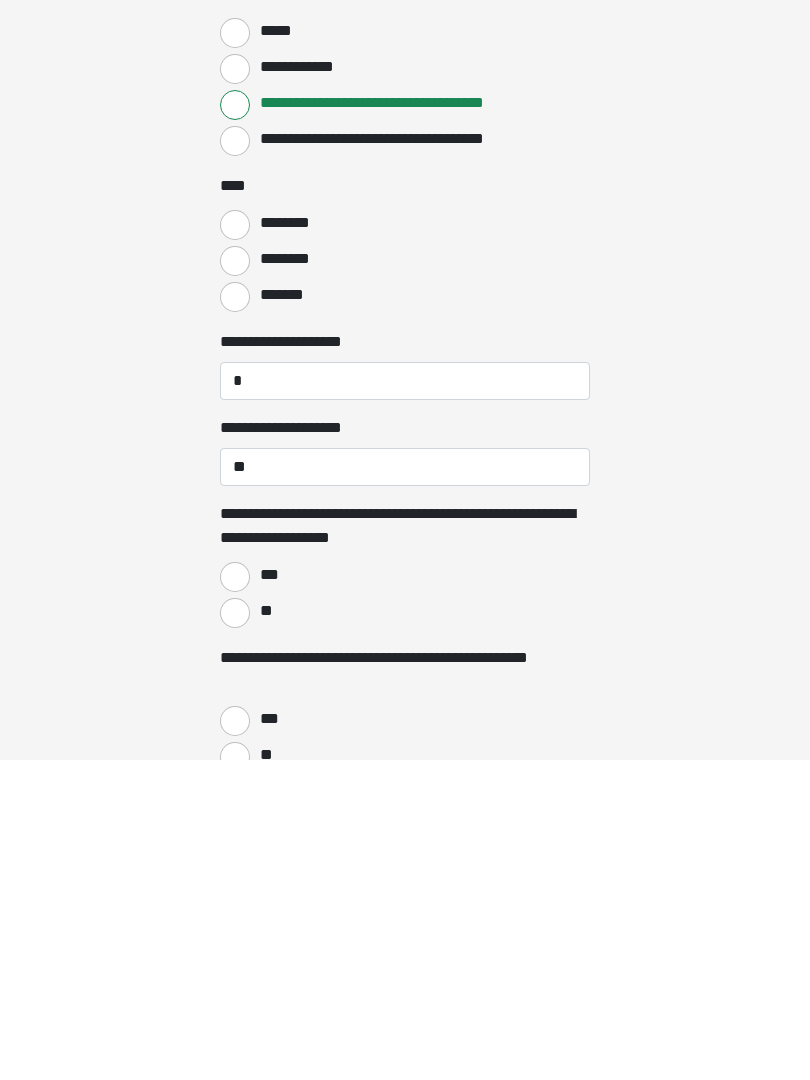 click on "**" at bounding box center (235, 933) 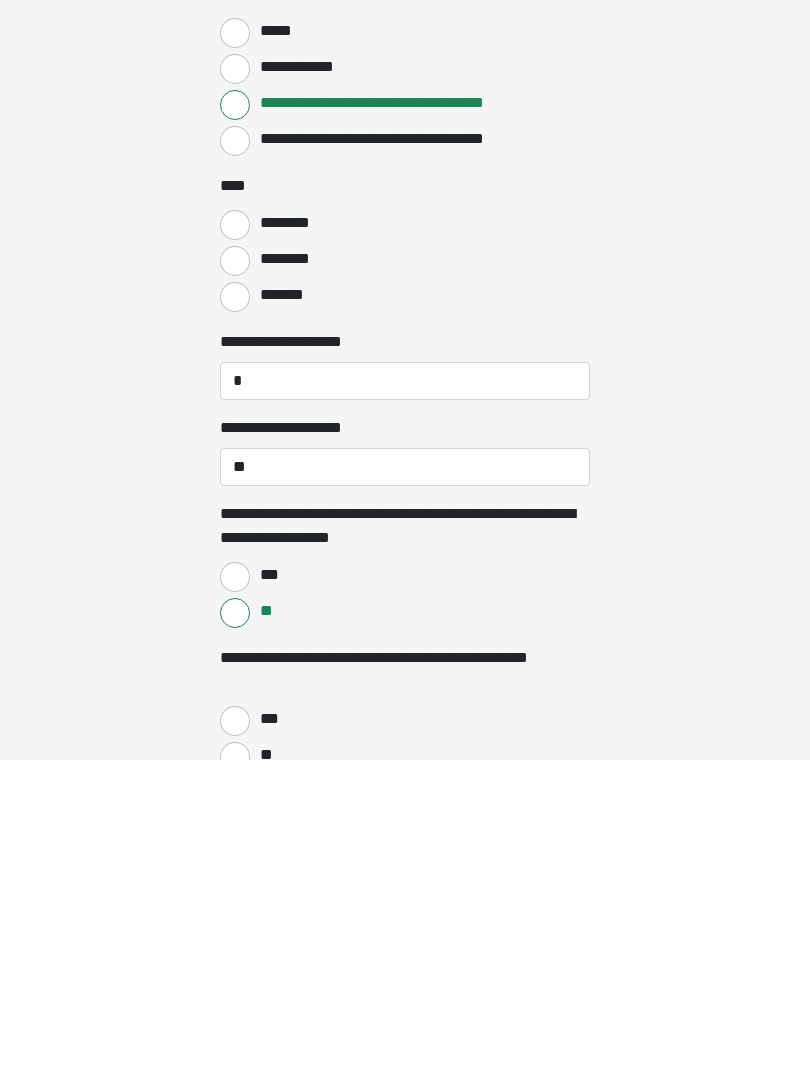scroll, scrollTop: 1915, scrollLeft: 0, axis: vertical 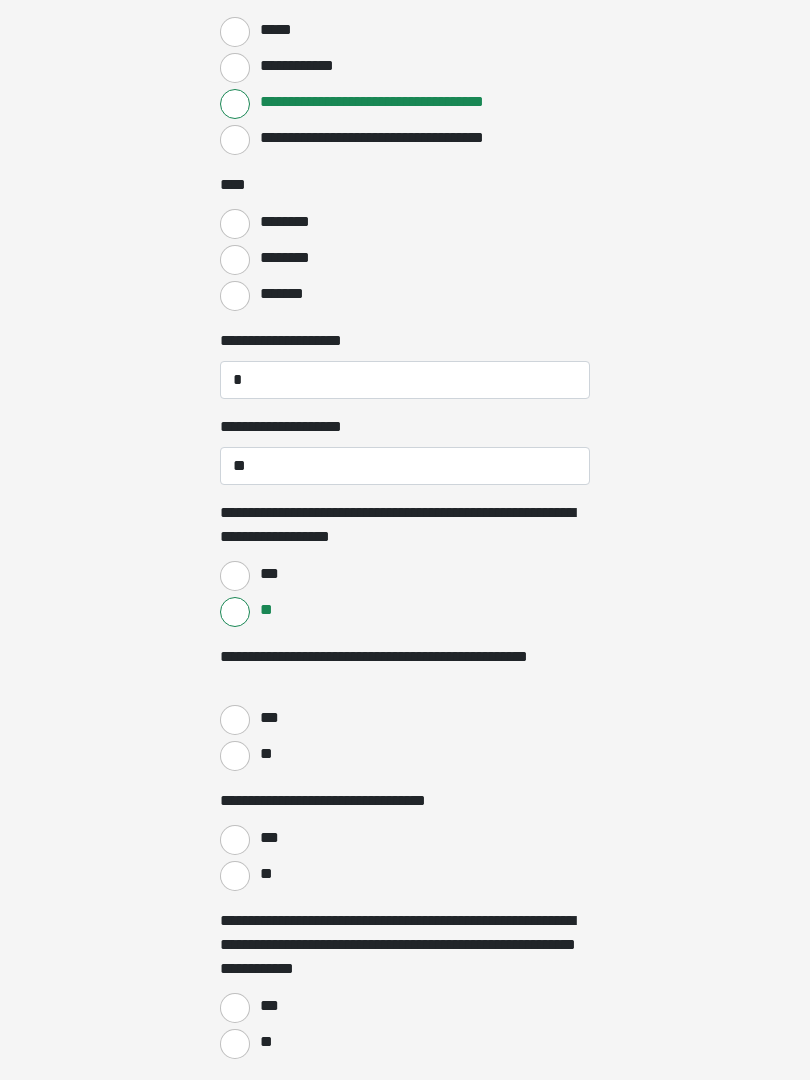click on "**" at bounding box center (235, 756) 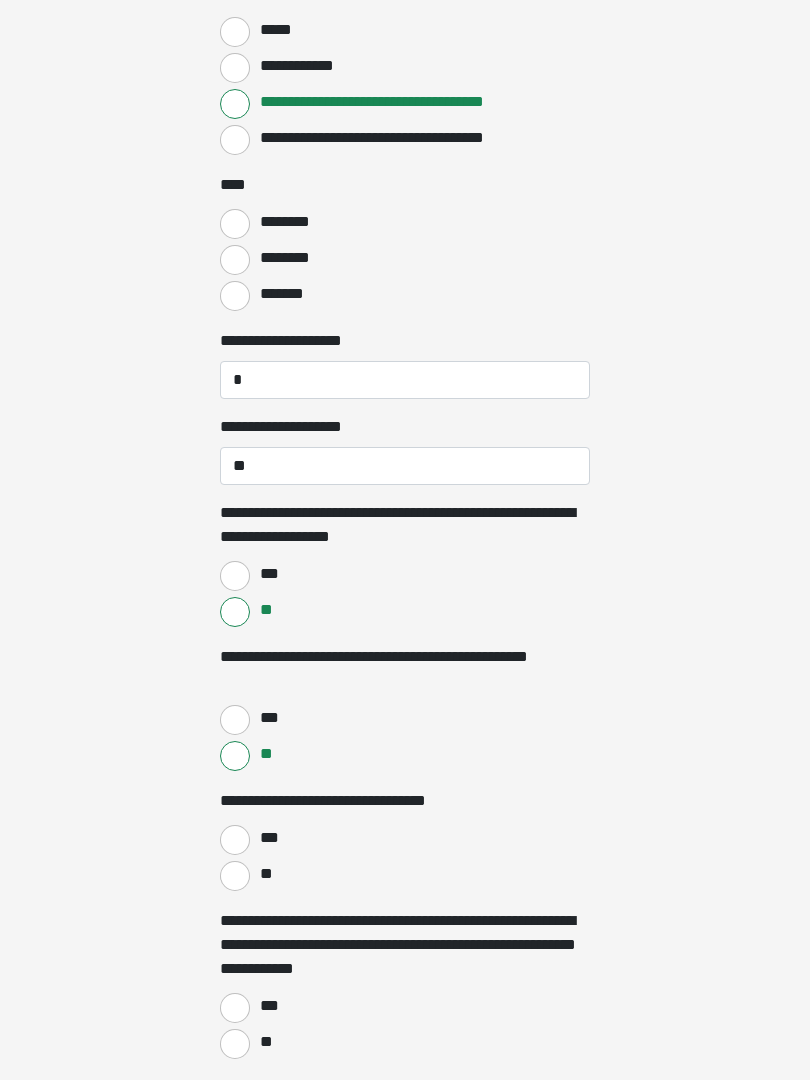 click on "**" at bounding box center (235, 876) 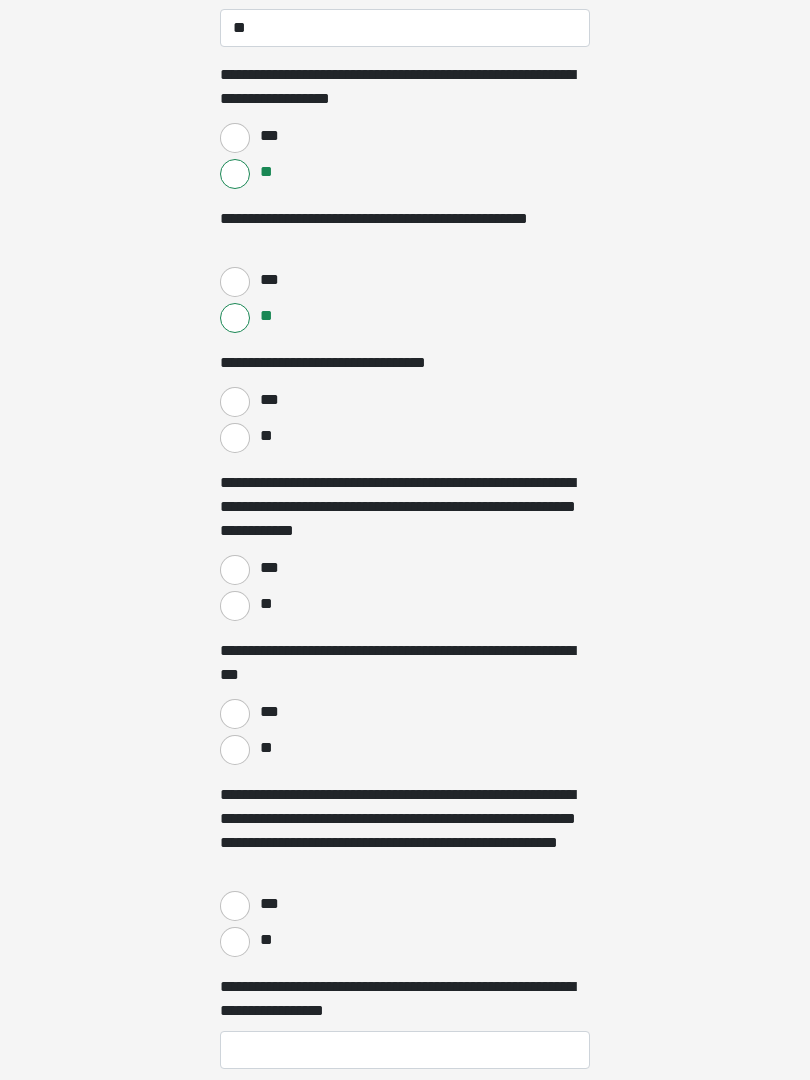scroll, scrollTop: 2352, scrollLeft: 0, axis: vertical 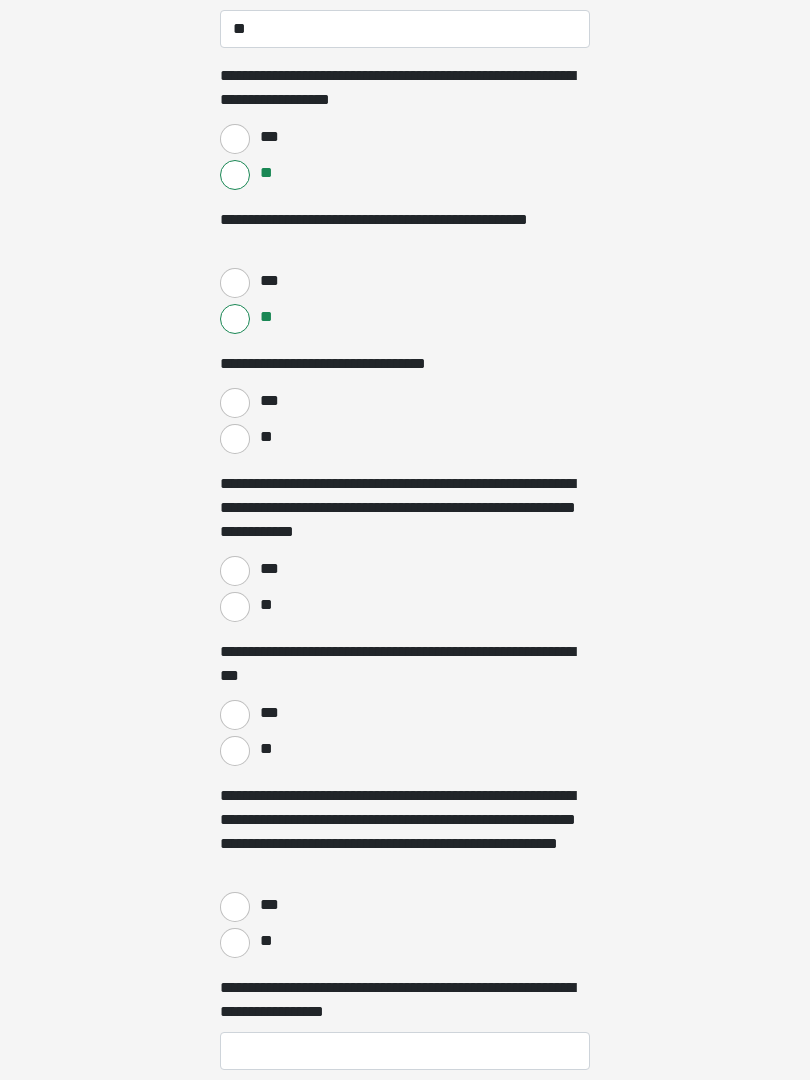 click on "**" at bounding box center (235, 607) 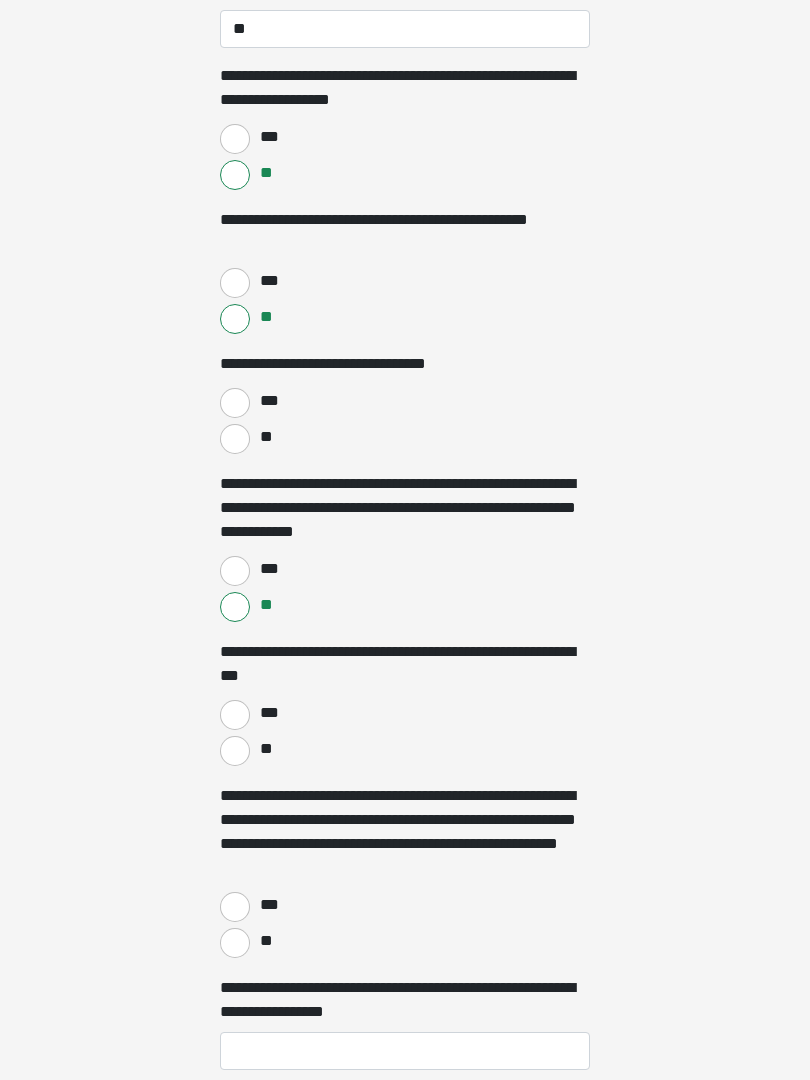 click on "***" at bounding box center [235, 715] 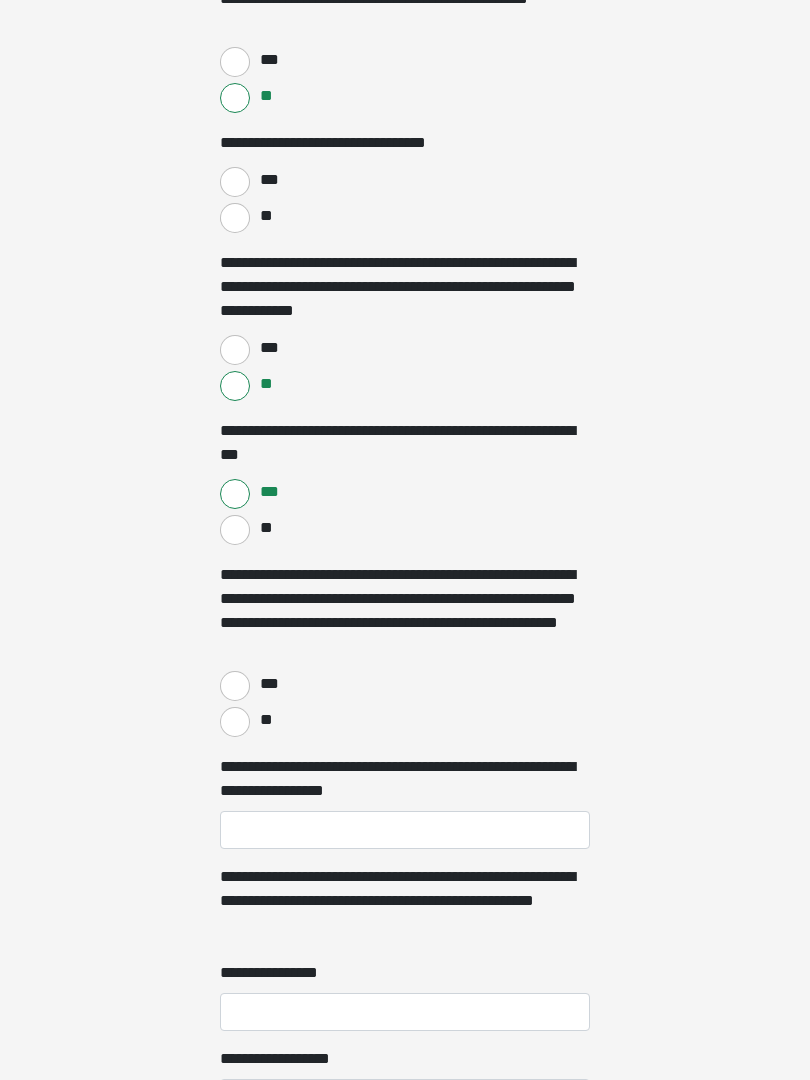 scroll, scrollTop: 2573, scrollLeft: 0, axis: vertical 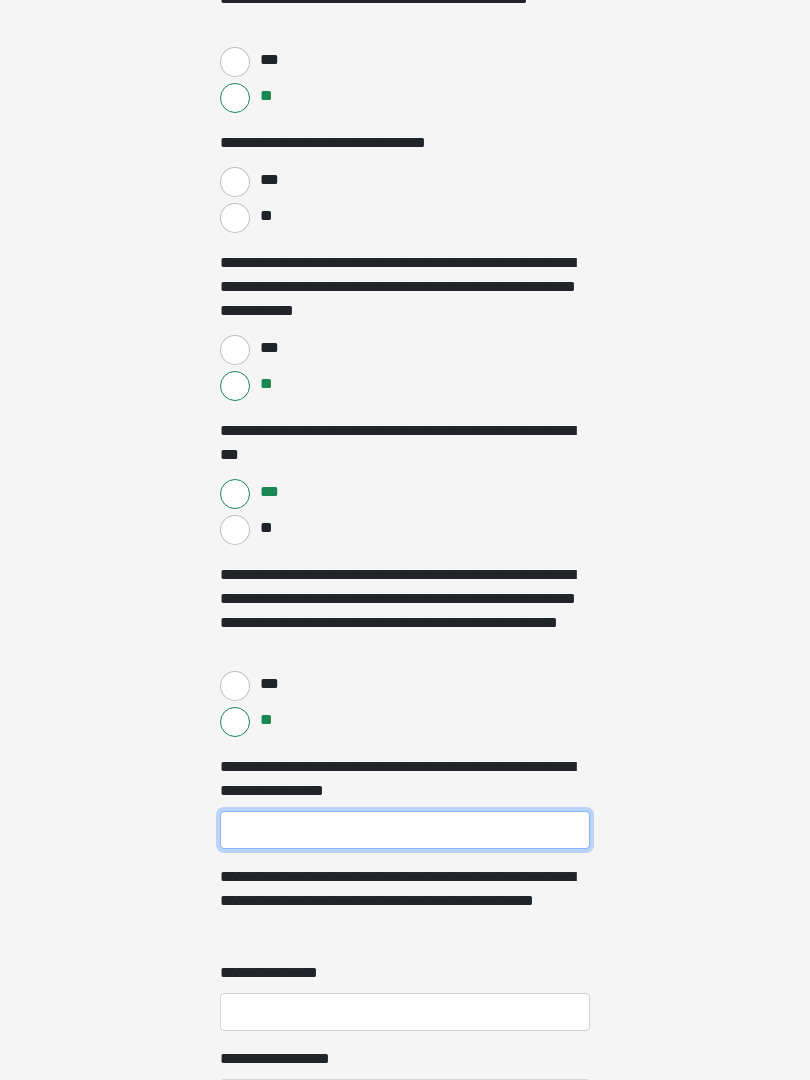 click on "**********" at bounding box center (405, 830) 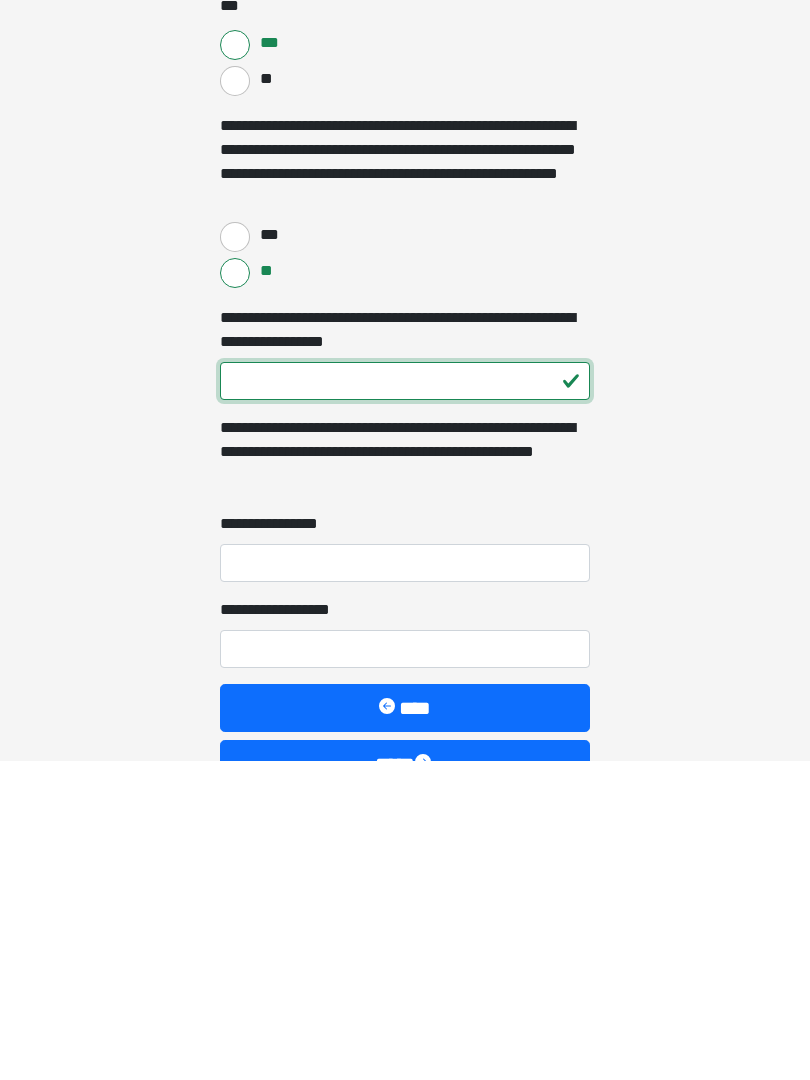 type on "***" 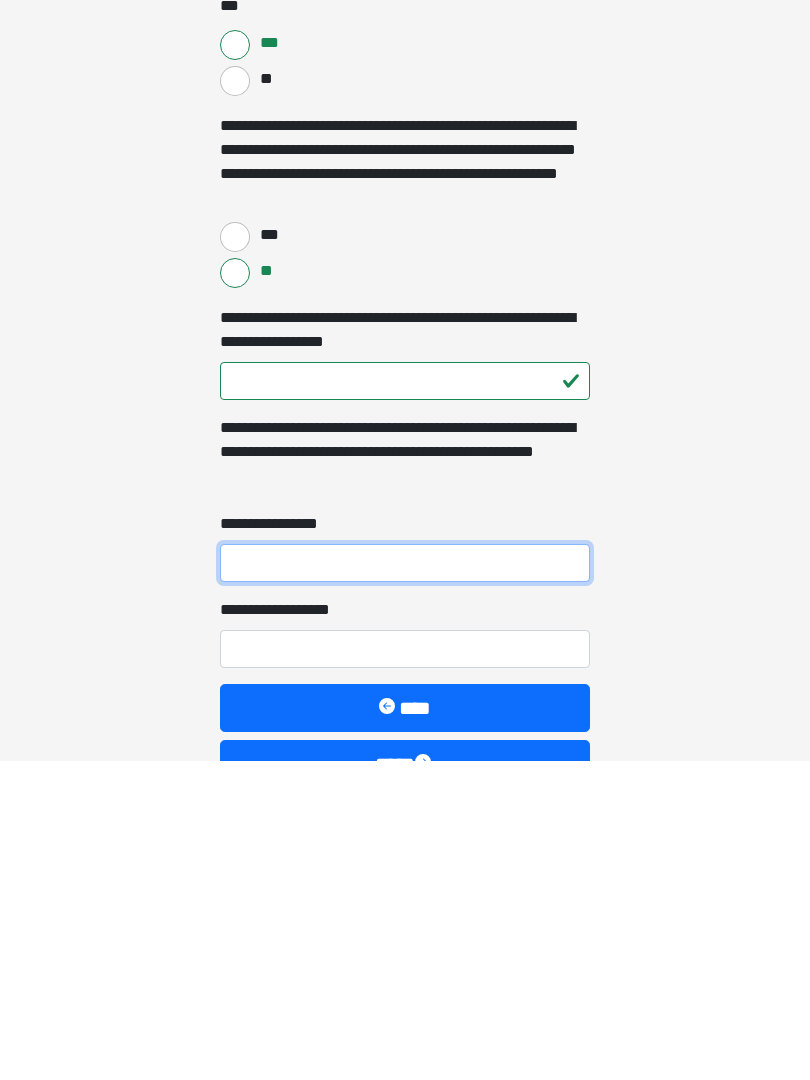 click on "**********" at bounding box center [405, 883] 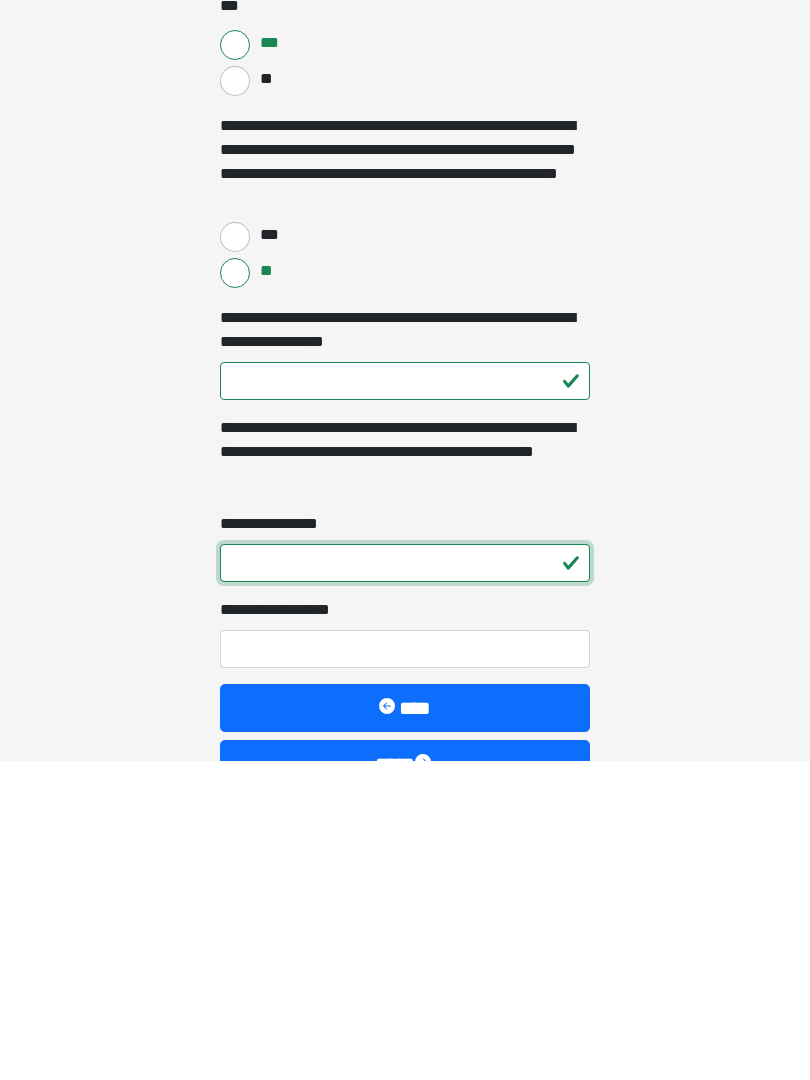 type on "*" 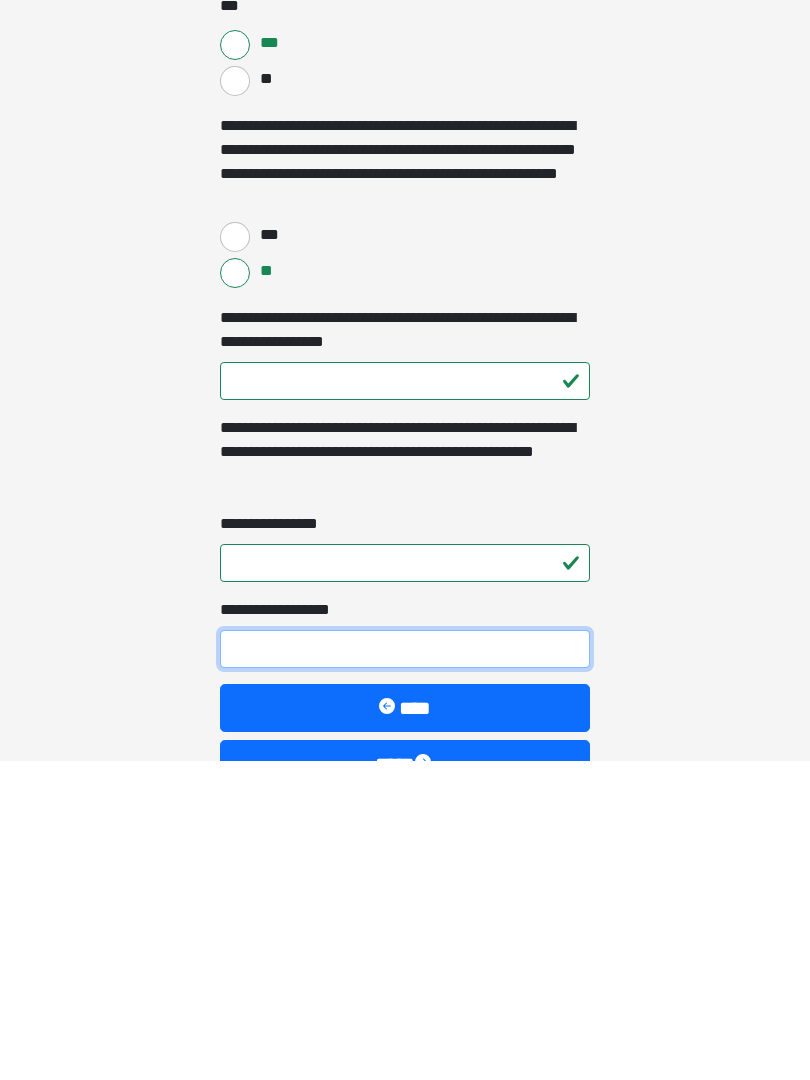 click on "**********" at bounding box center [405, 969] 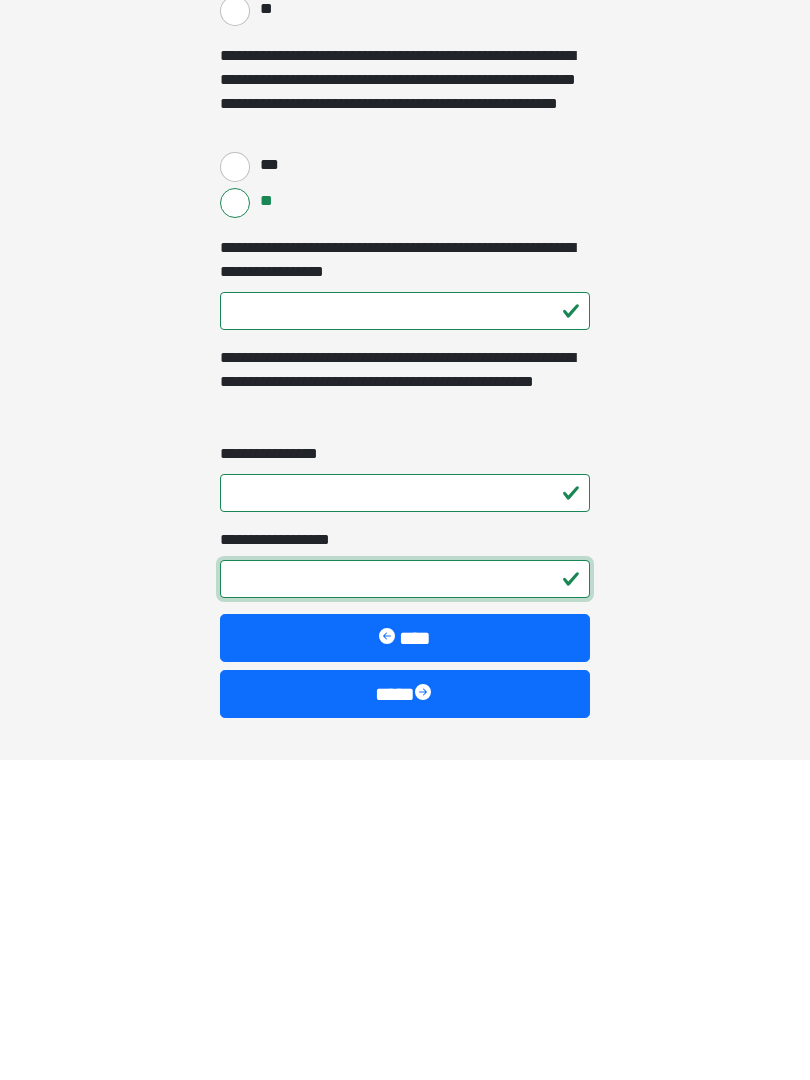 scroll, scrollTop: 2833, scrollLeft: 0, axis: vertical 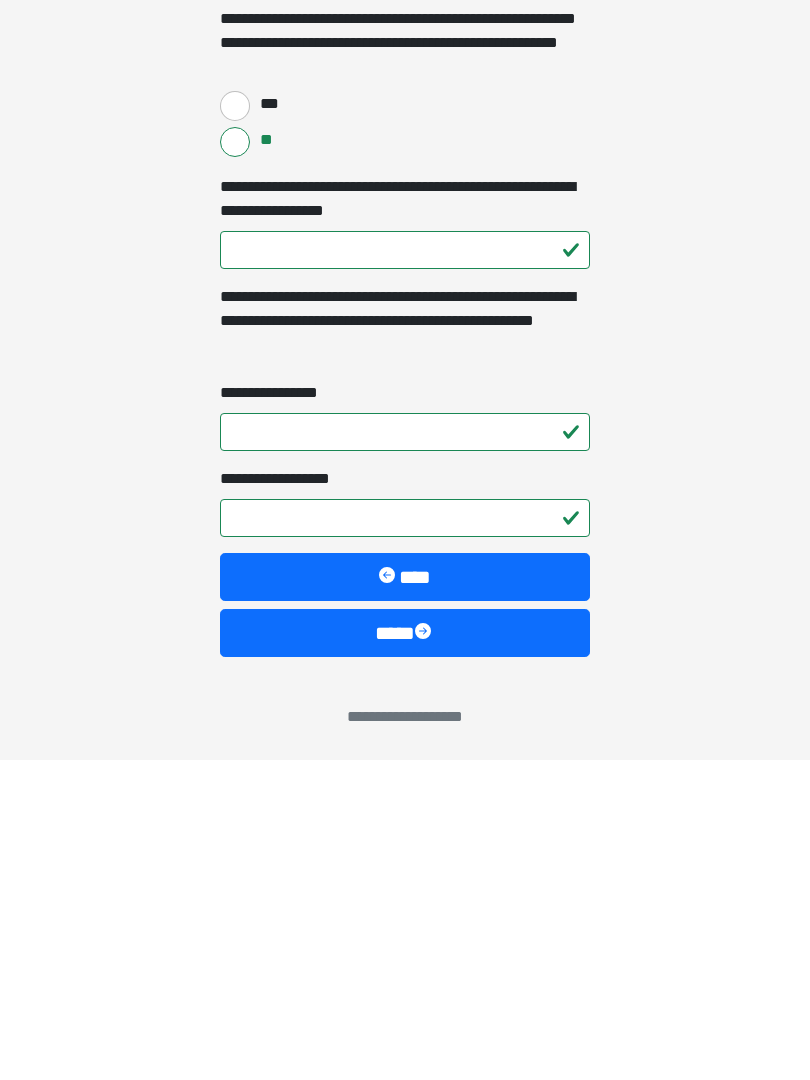 click on "****" at bounding box center (405, 953) 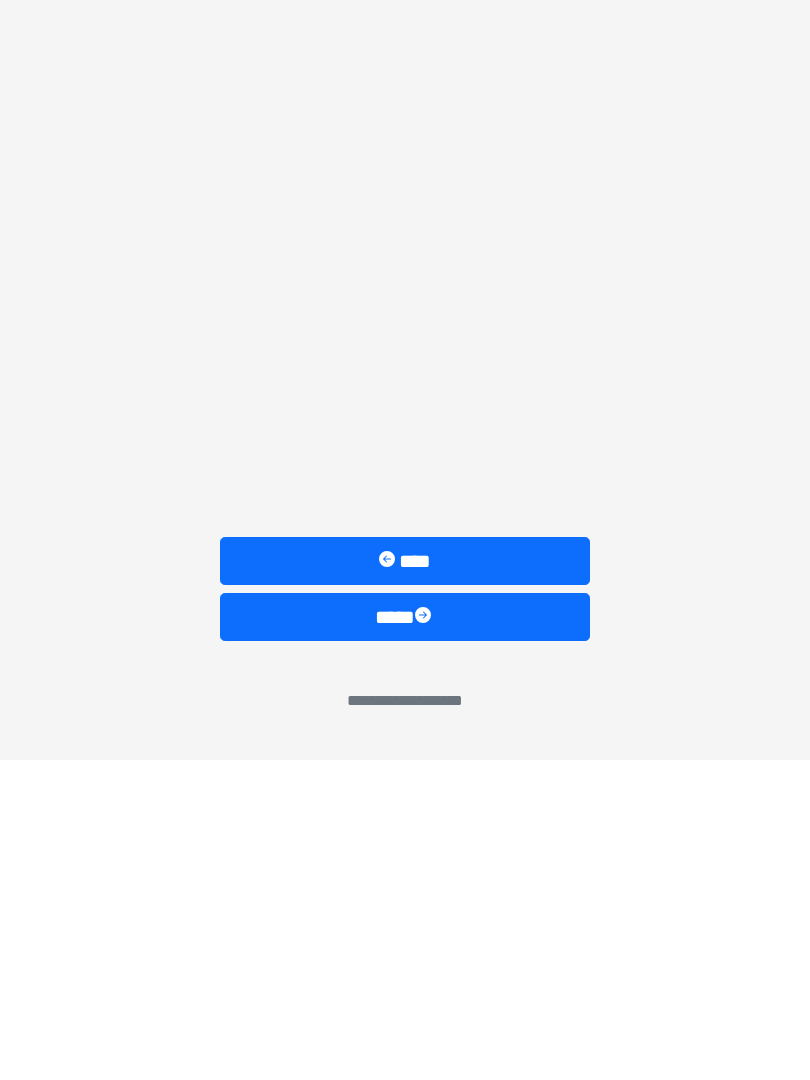 scroll, scrollTop: 0, scrollLeft: 0, axis: both 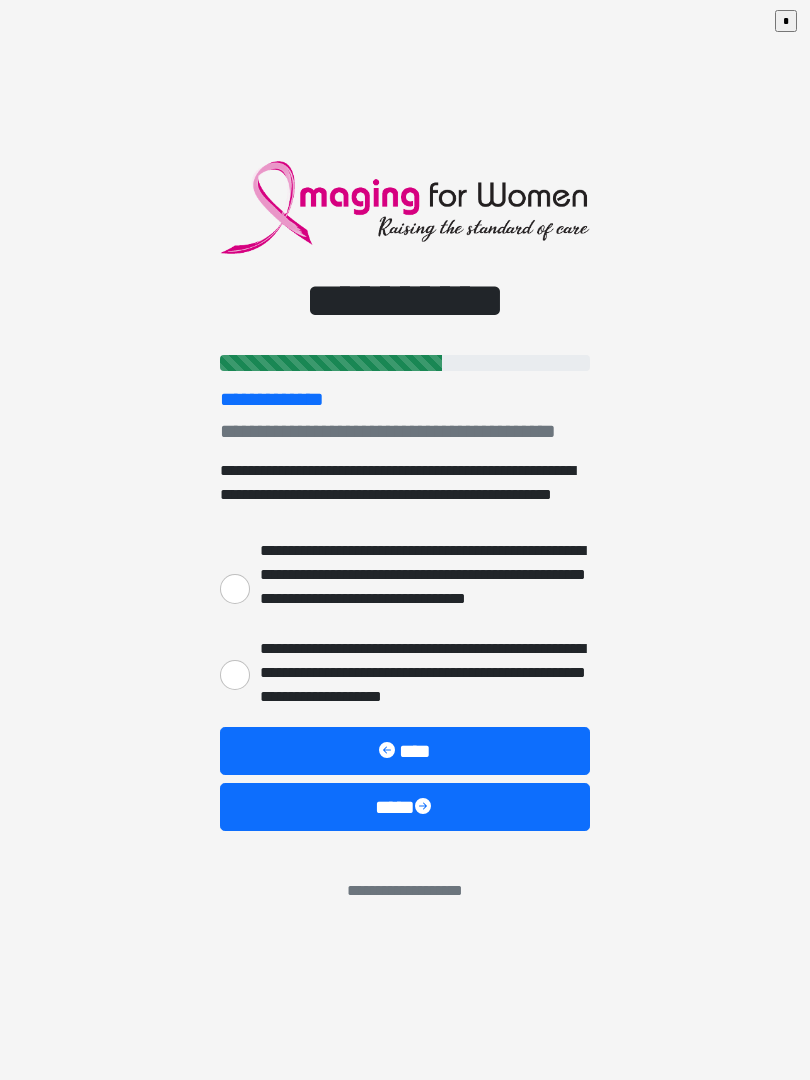 click on "**********" at bounding box center (235, 675) 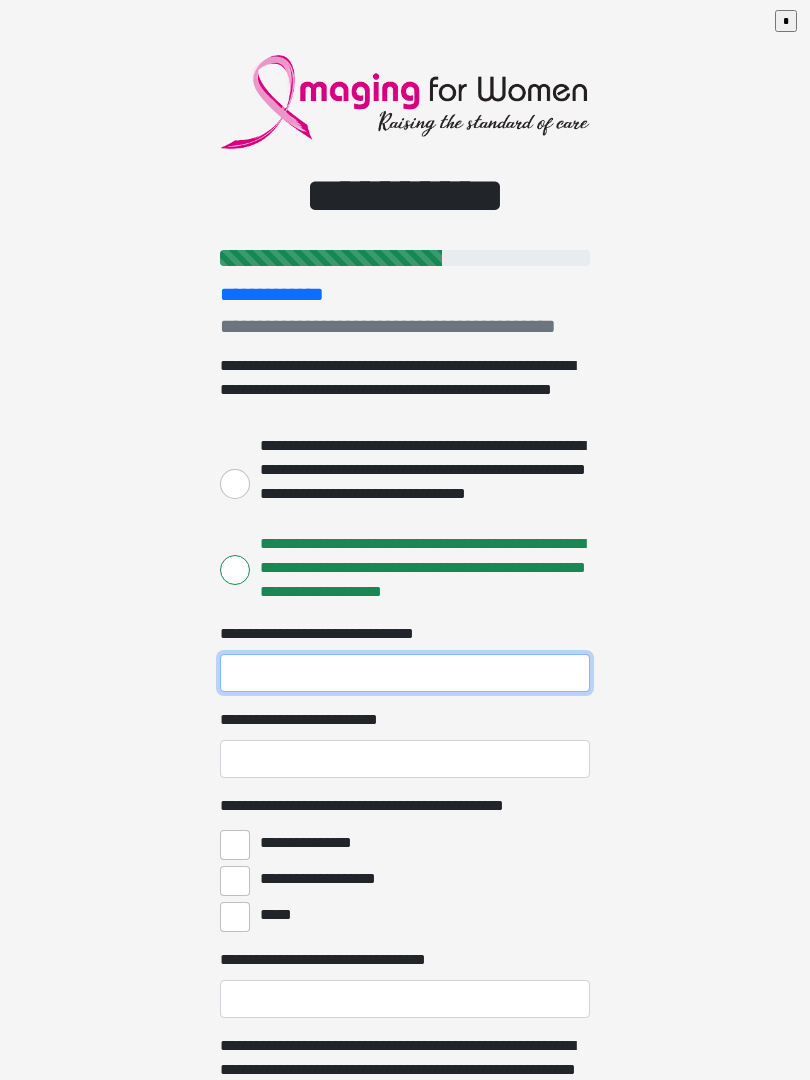click on "**********" at bounding box center [405, 673] 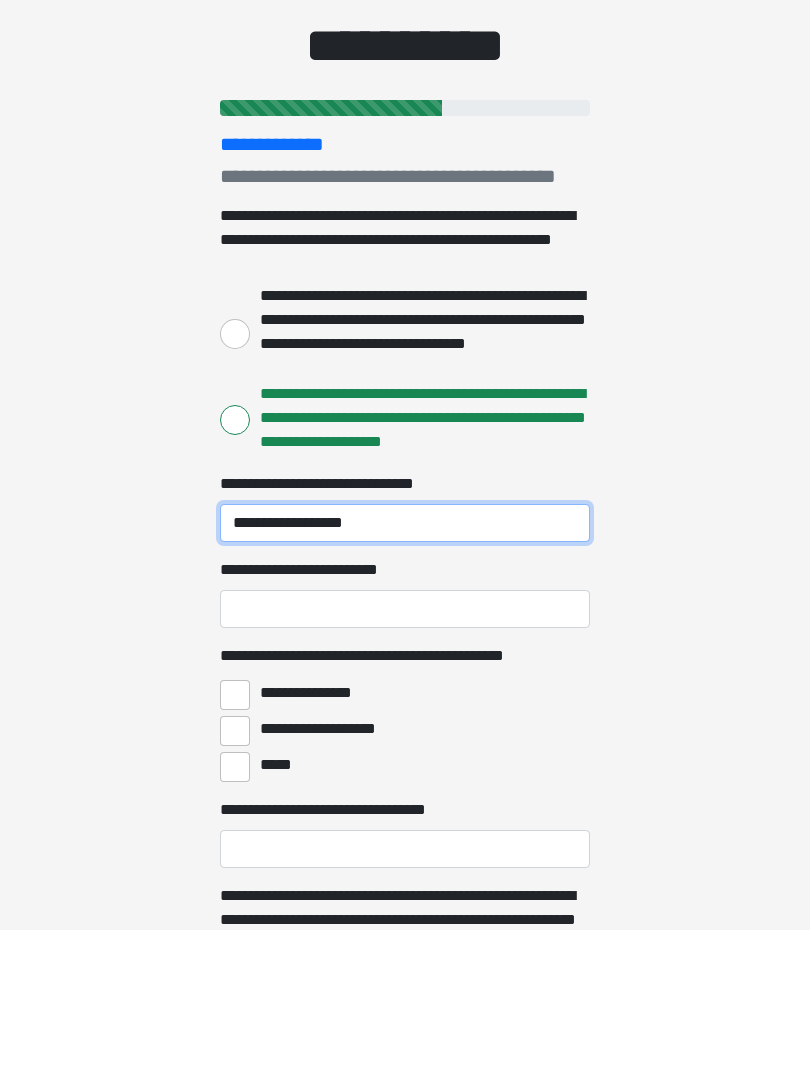 type on "**********" 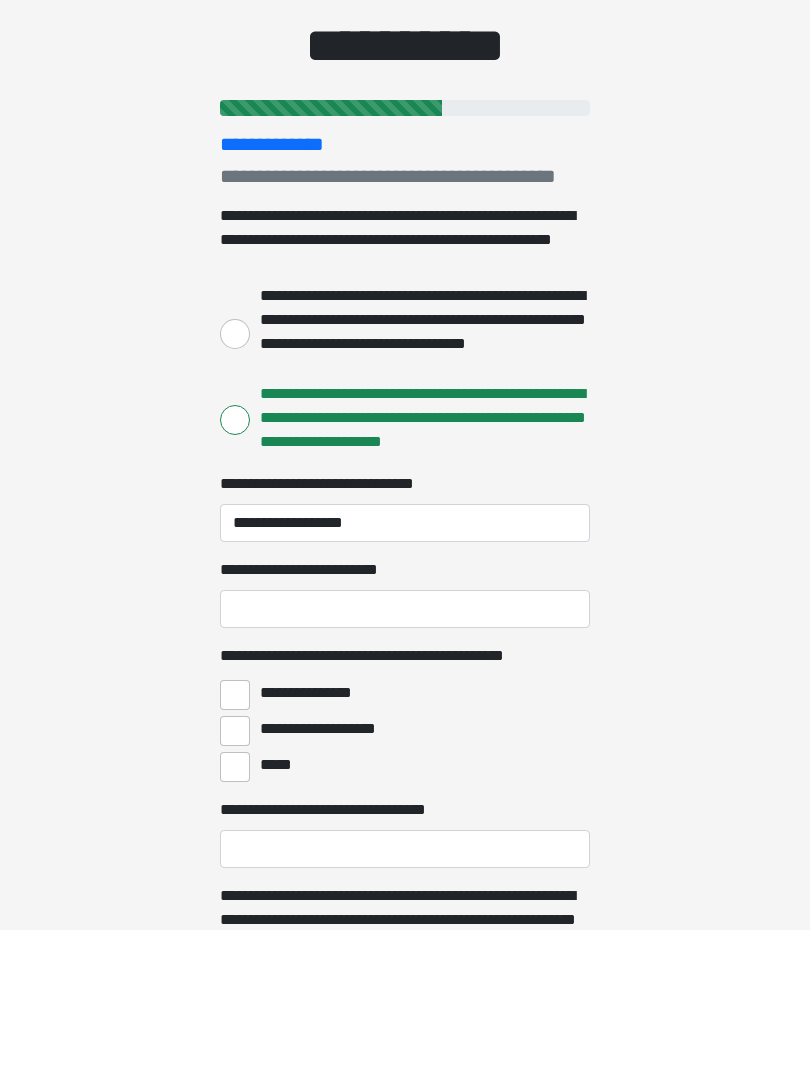 click on "**********" at bounding box center [405, 759] 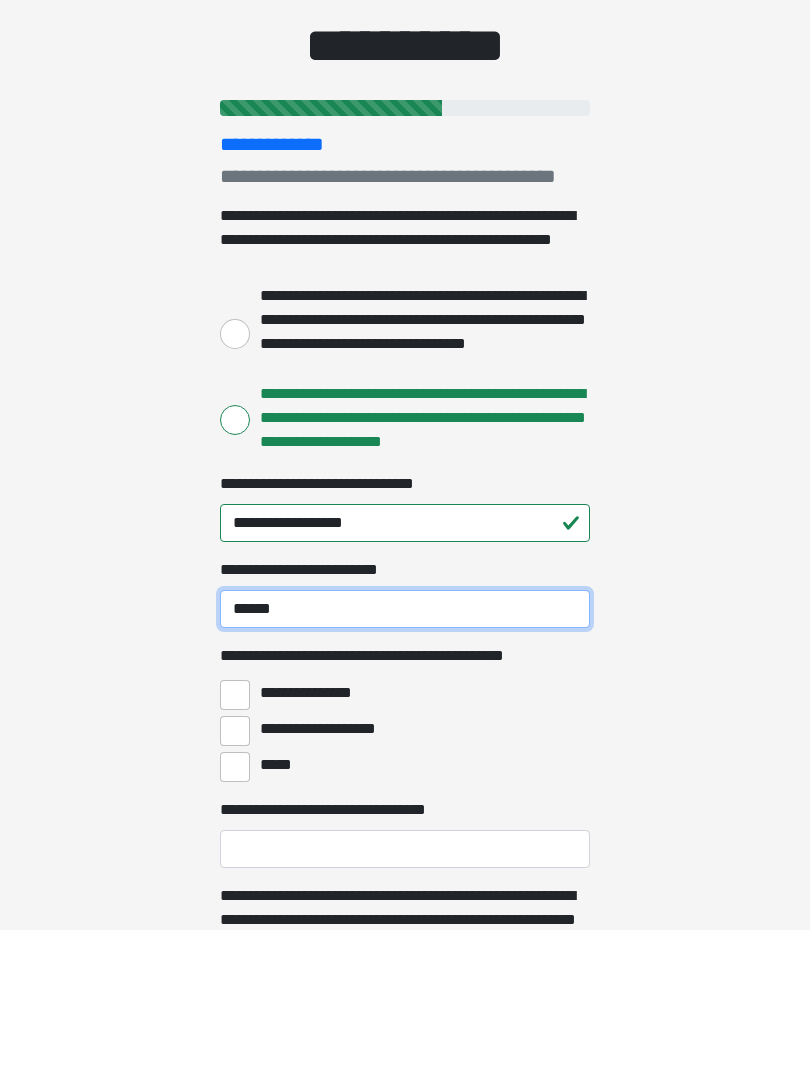 type on "******" 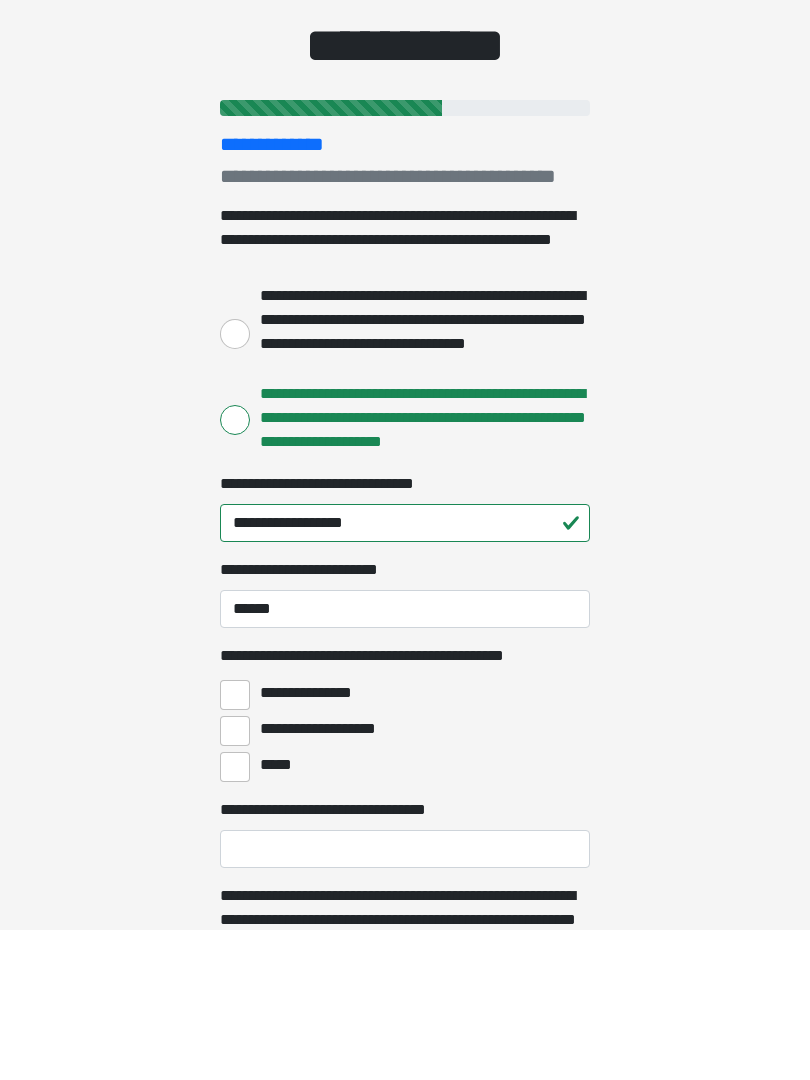click on "**********" at bounding box center (235, 845) 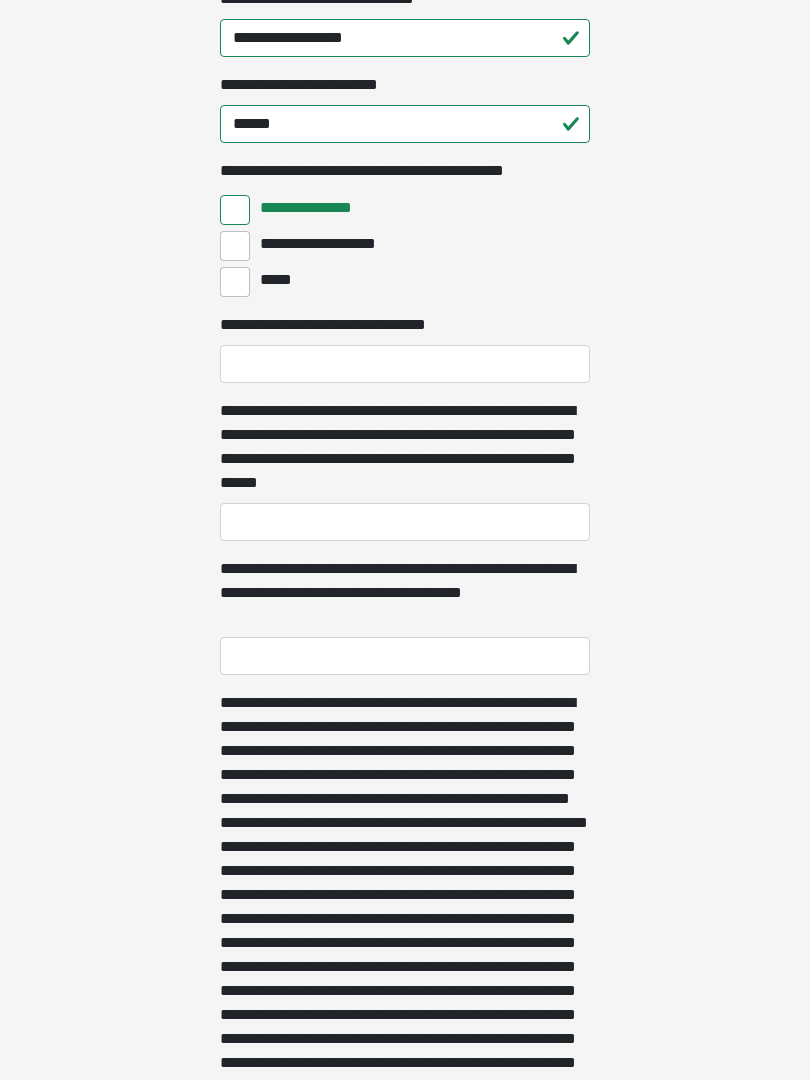 scroll, scrollTop: 635, scrollLeft: 0, axis: vertical 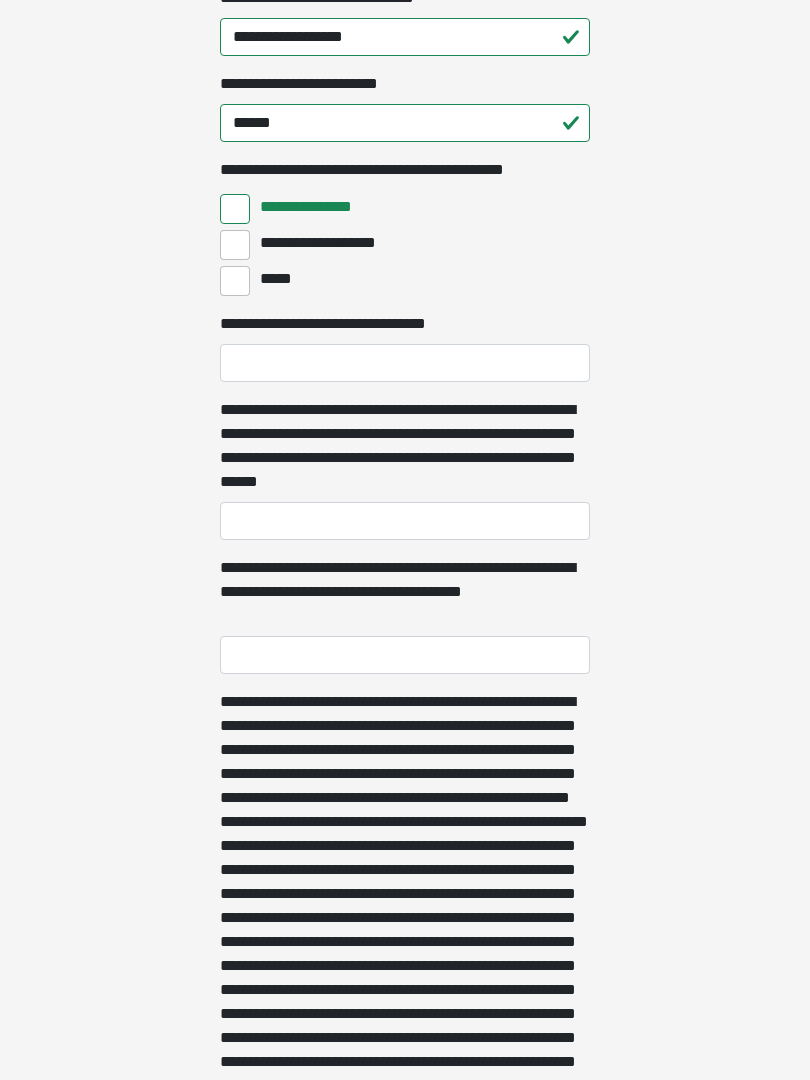 click on "**********" at bounding box center [235, 210] 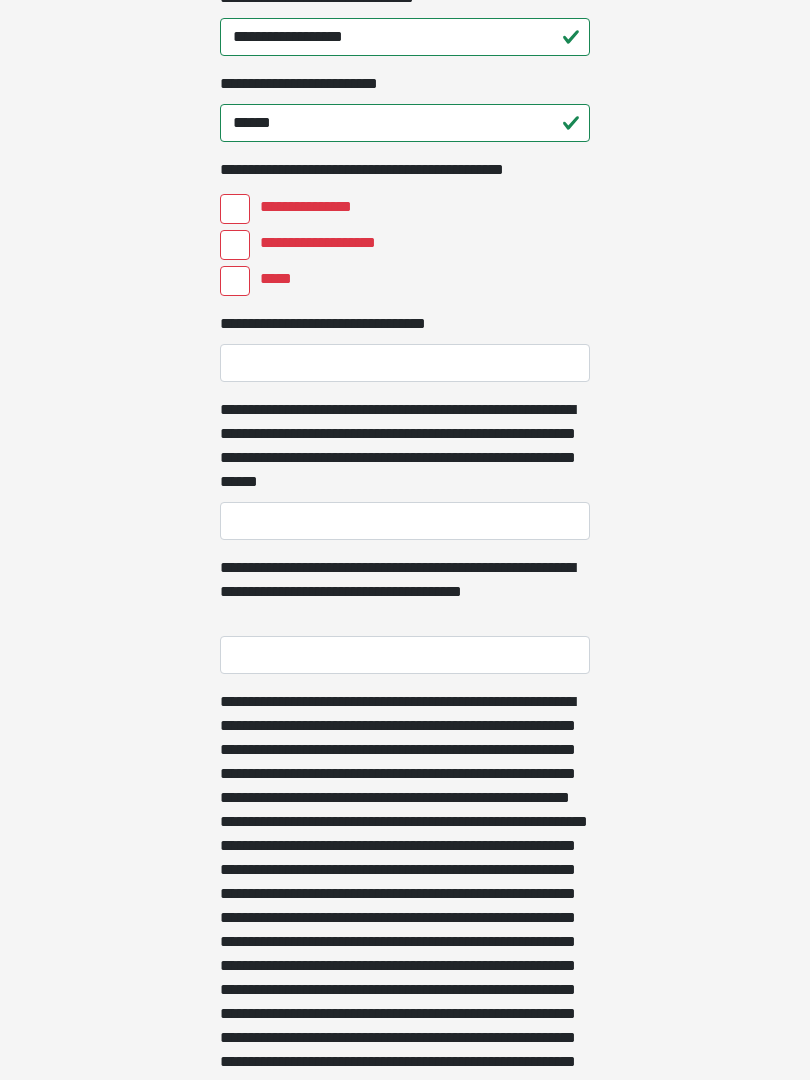 click on "**********" at bounding box center (235, 209) 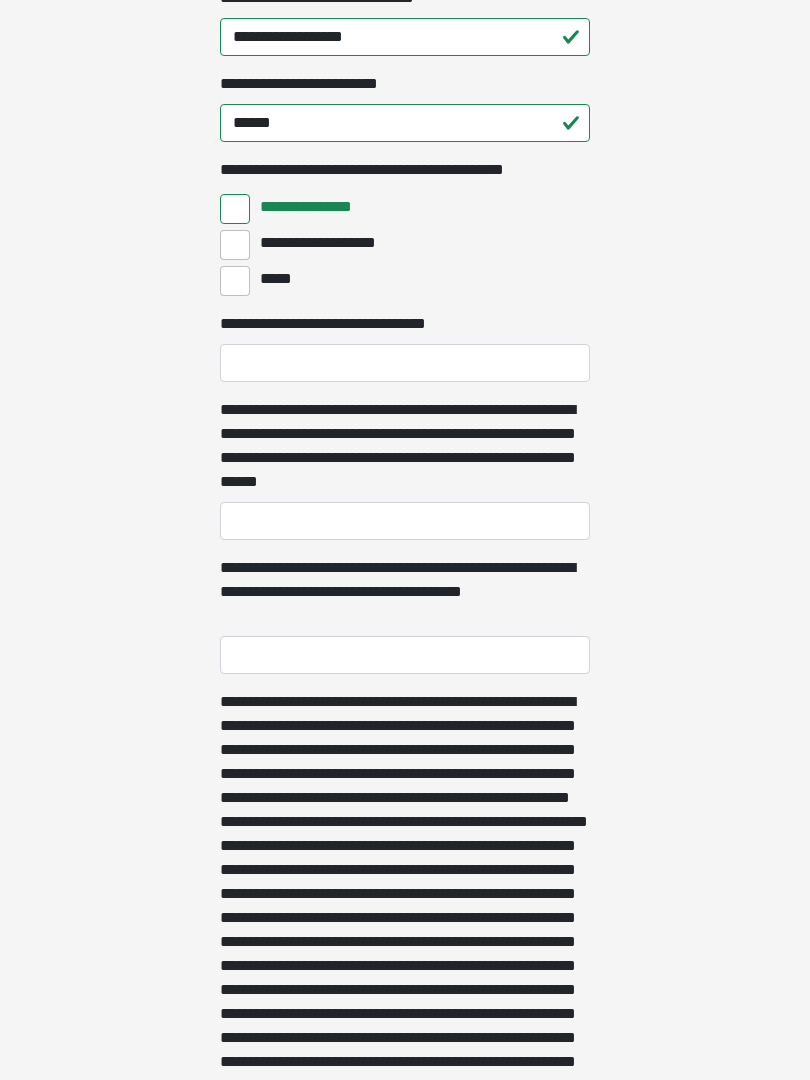 click on "**********" at bounding box center [235, 245] 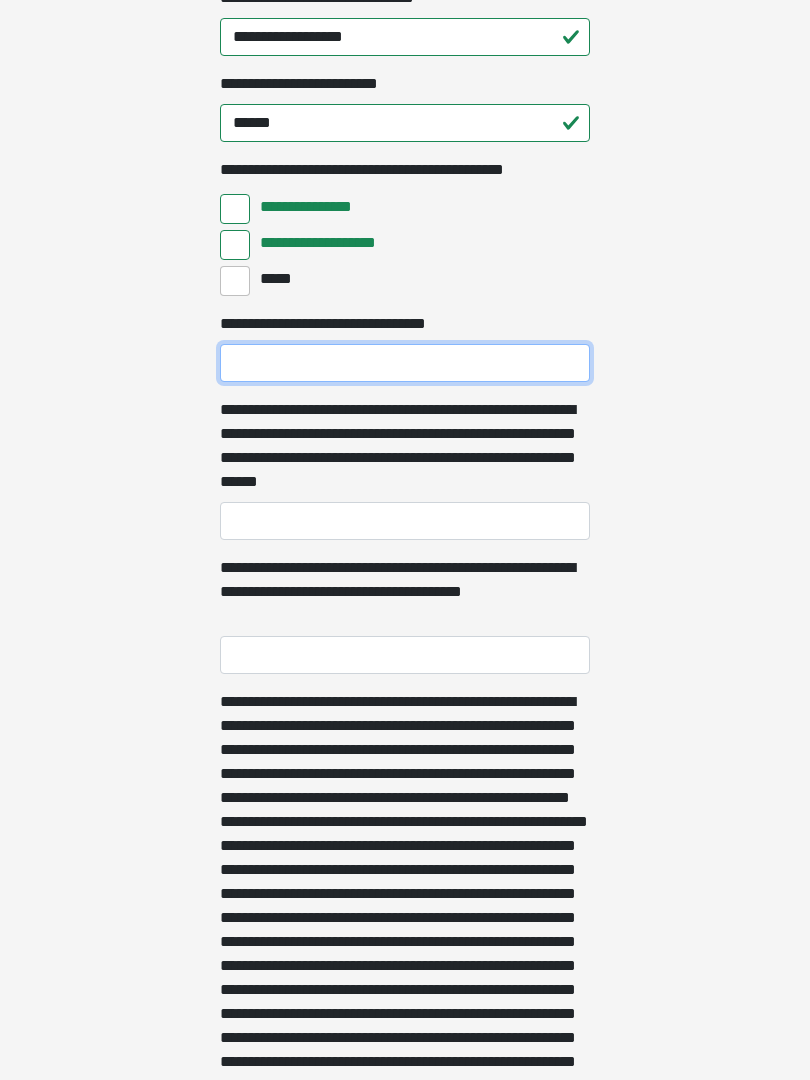 click on "**********" at bounding box center (405, 363) 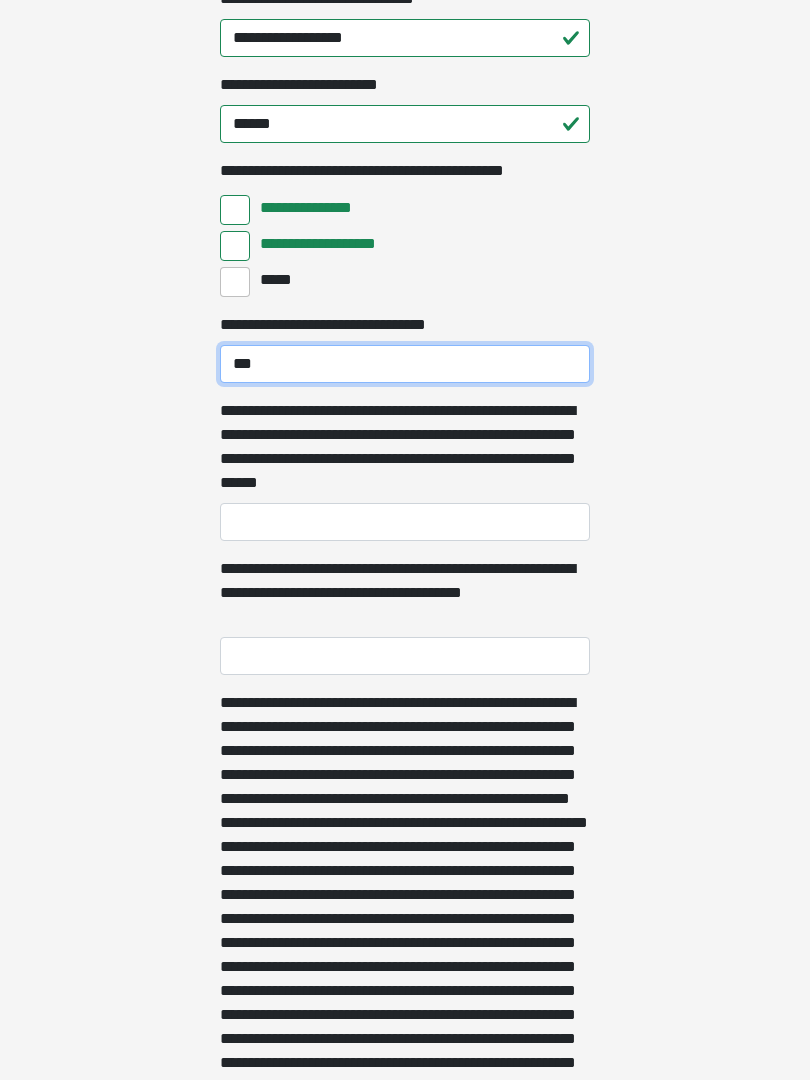 type on "***" 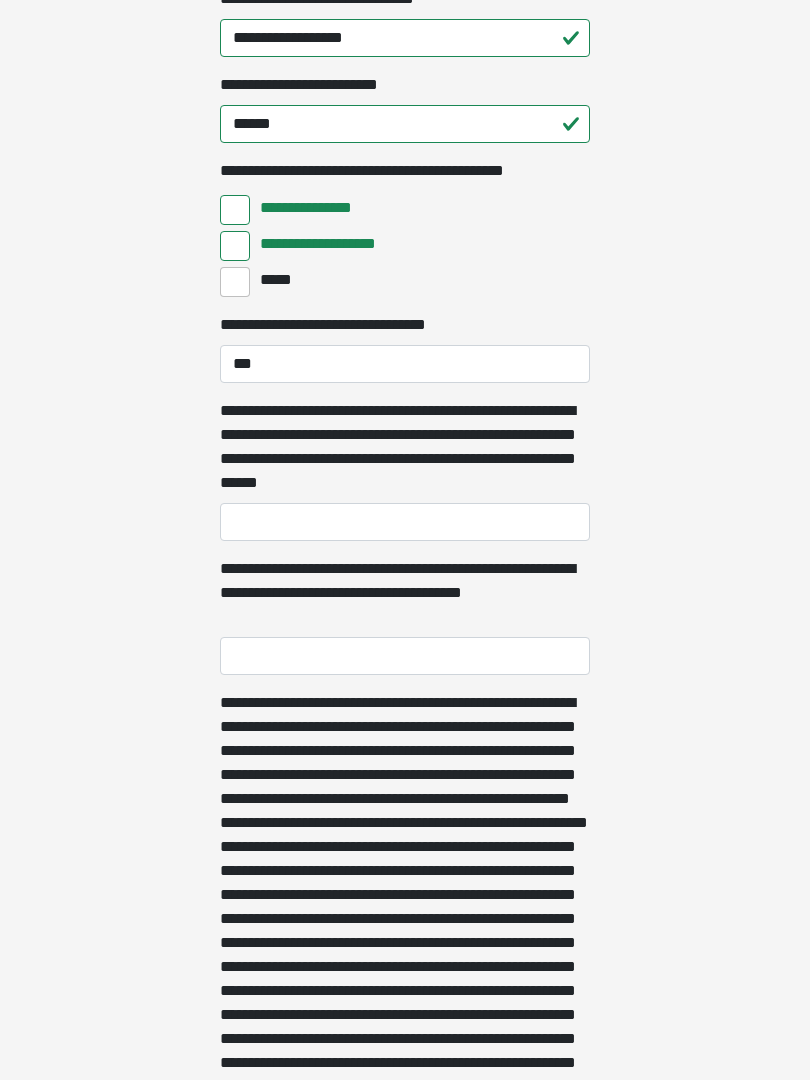 click on "**********" at bounding box center (405, 522) 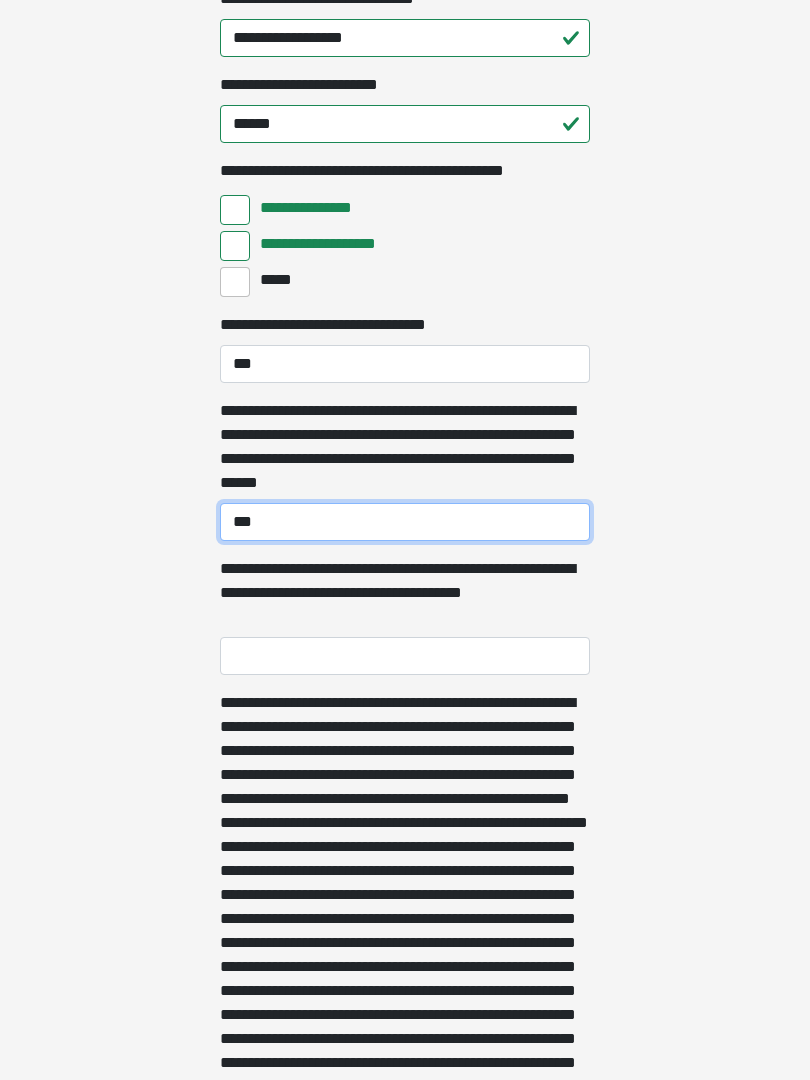 type on "***" 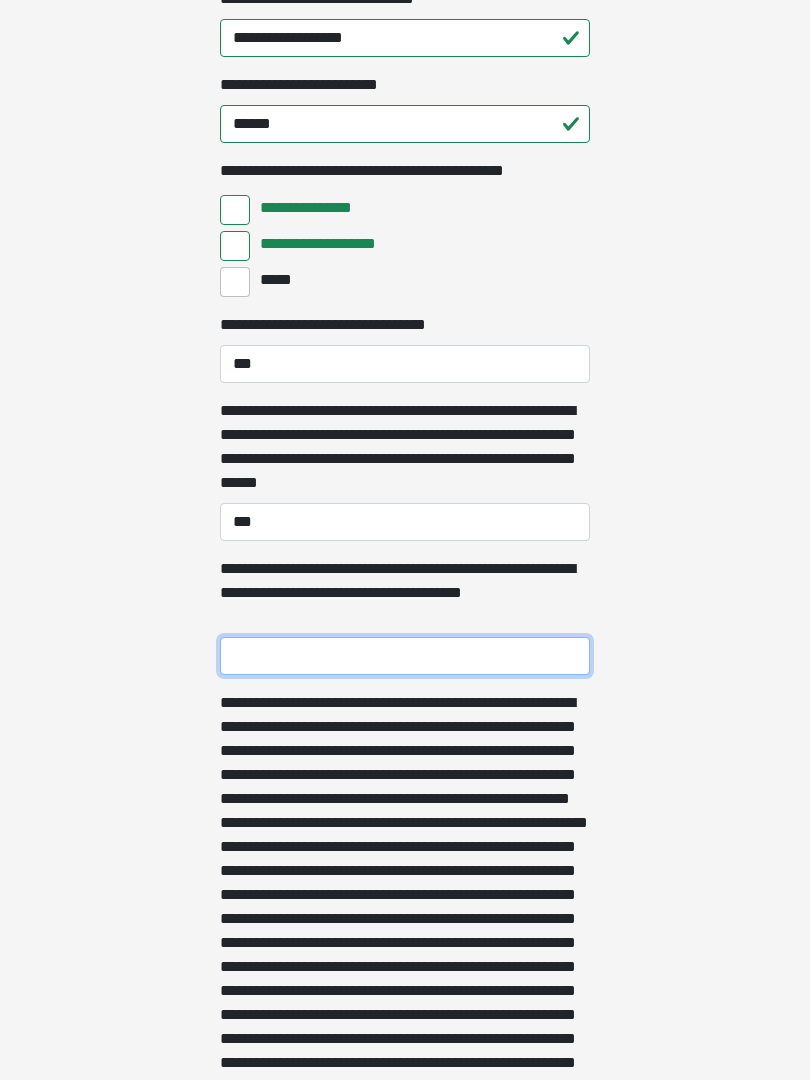 click on "**********" at bounding box center (405, 656) 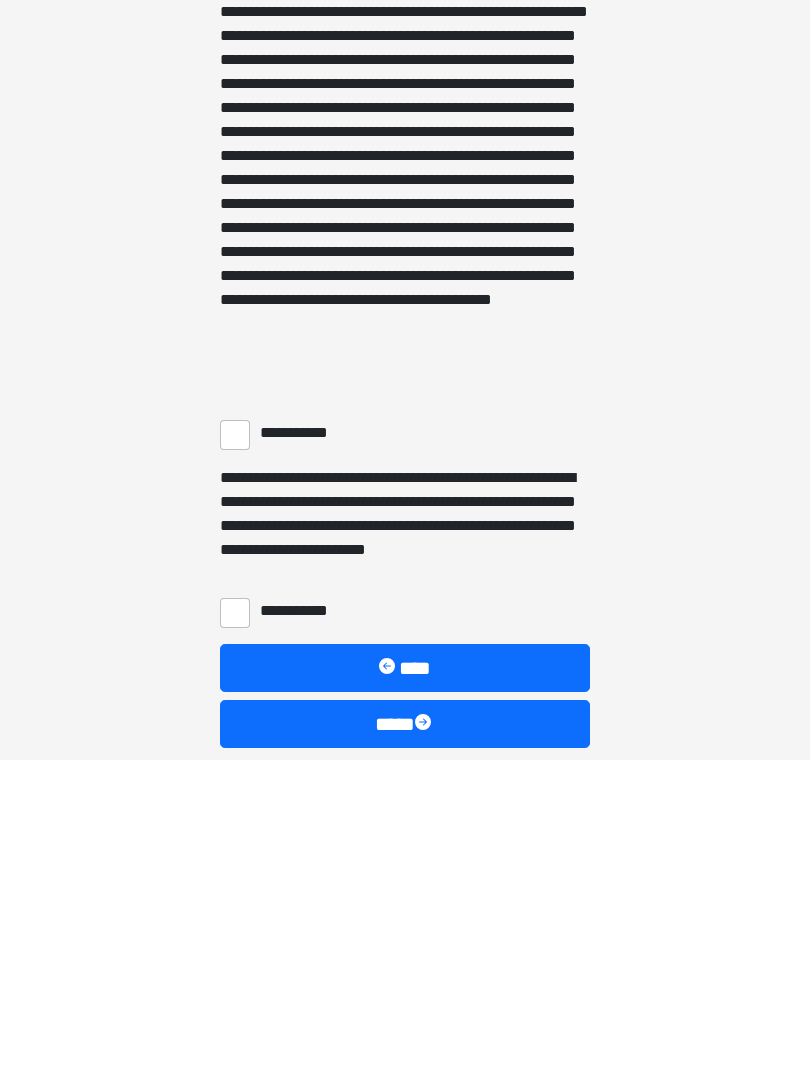 scroll, scrollTop: 1129, scrollLeft: 0, axis: vertical 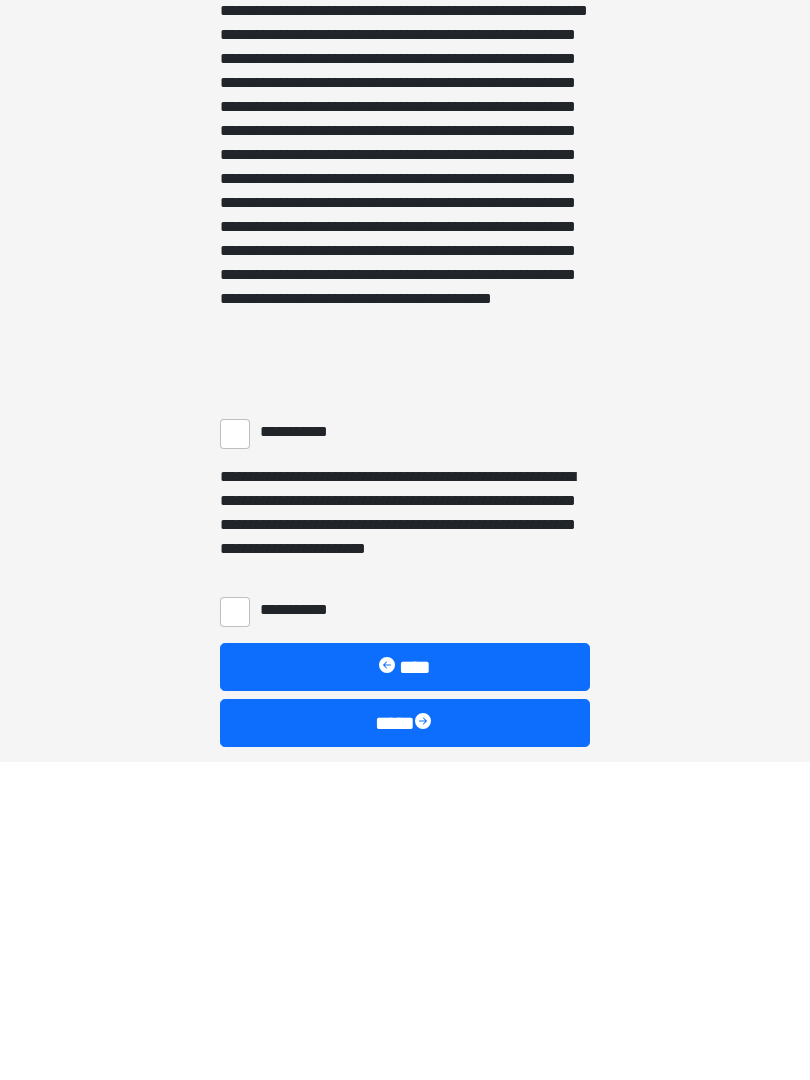 type on "***" 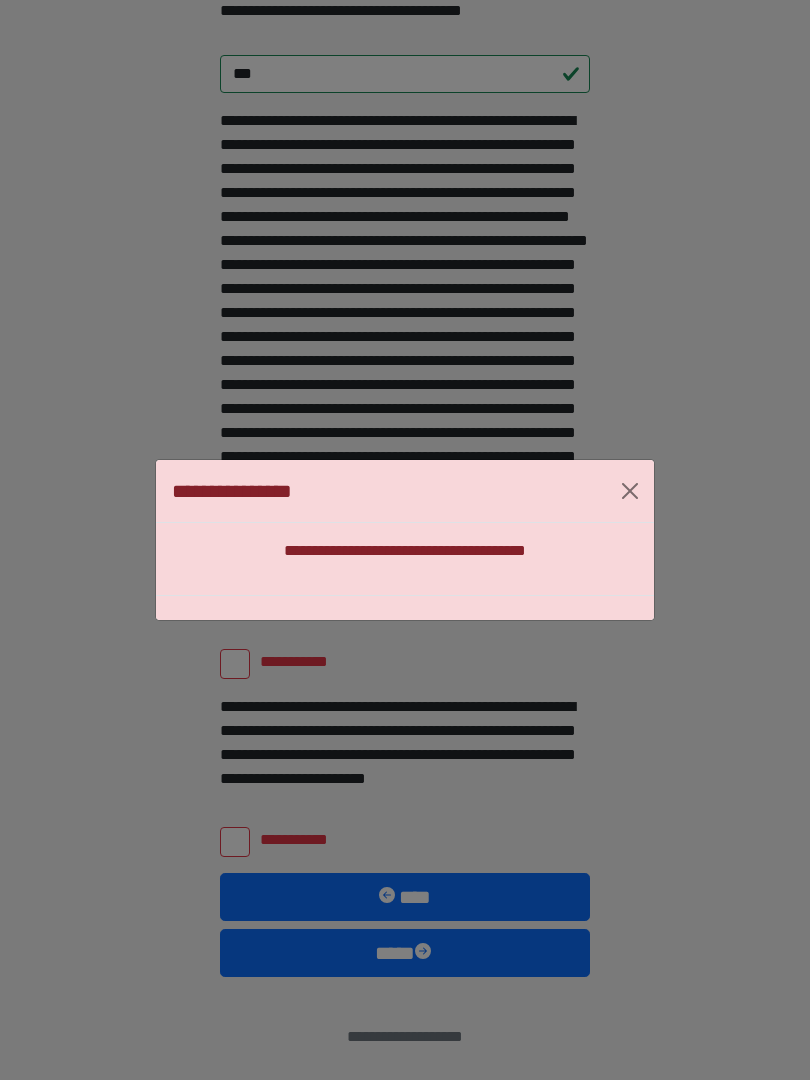 click at bounding box center (630, 491) 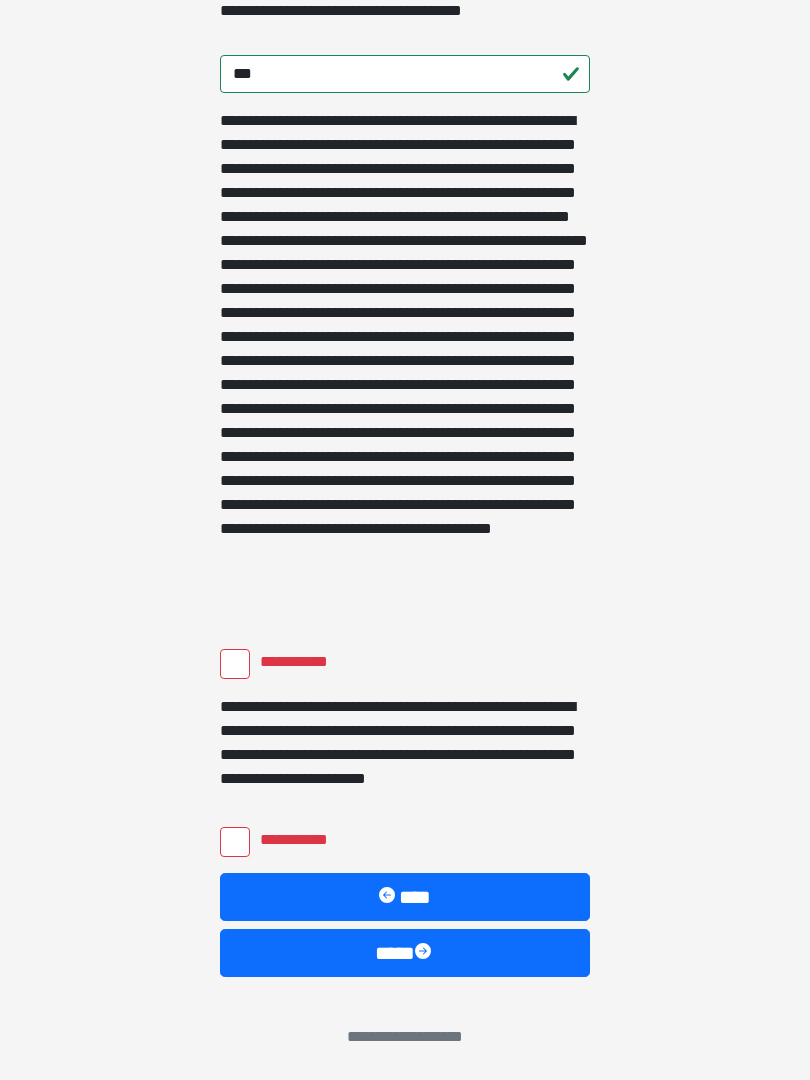 click on "**********" at bounding box center (235, 664) 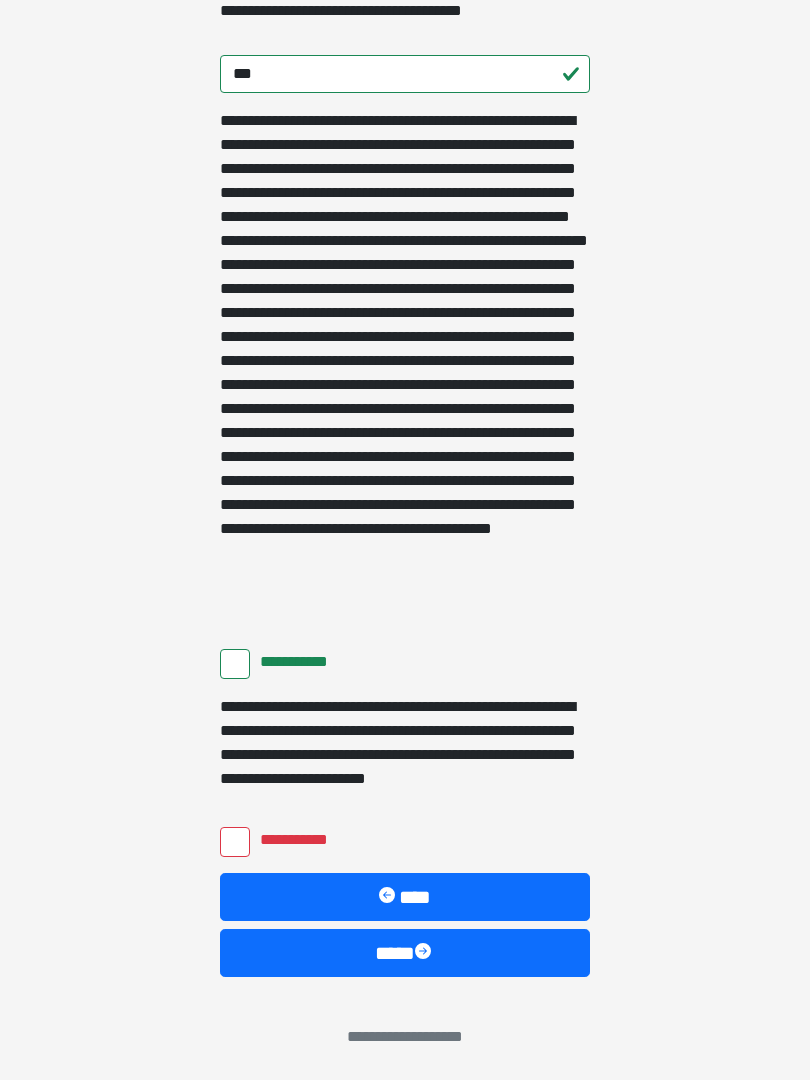 click on "**********" at bounding box center (235, 842) 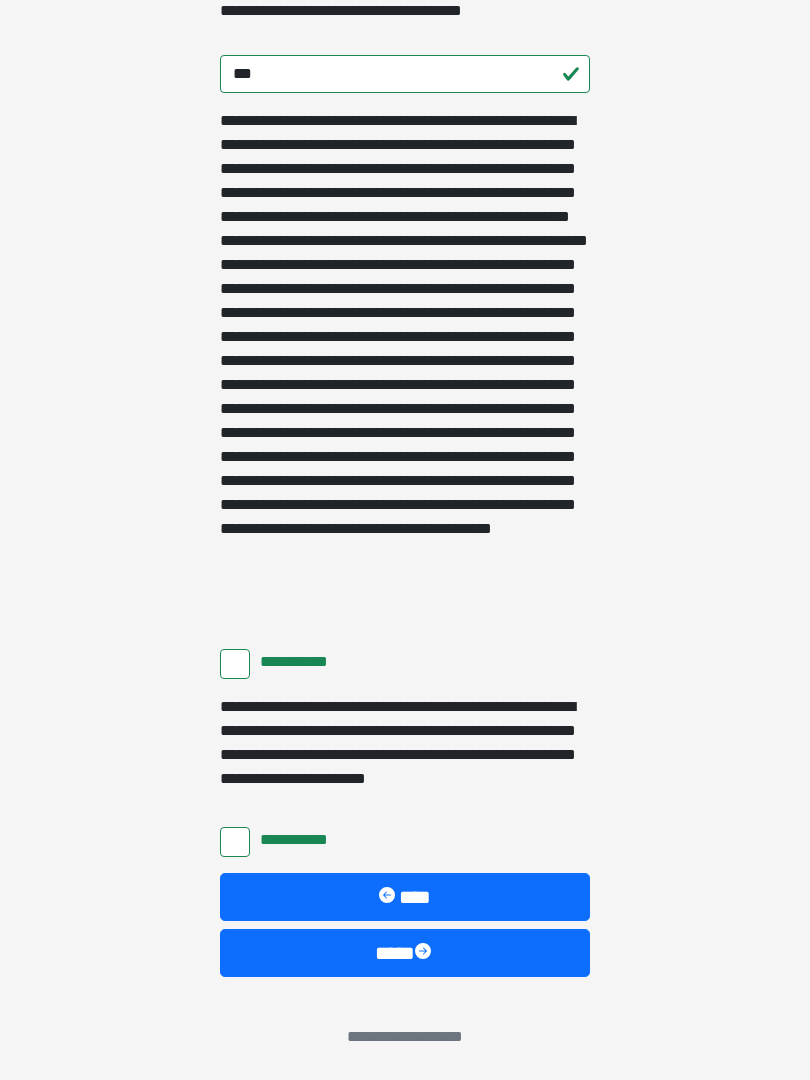 click on "****" at bounding box center (405, 953) 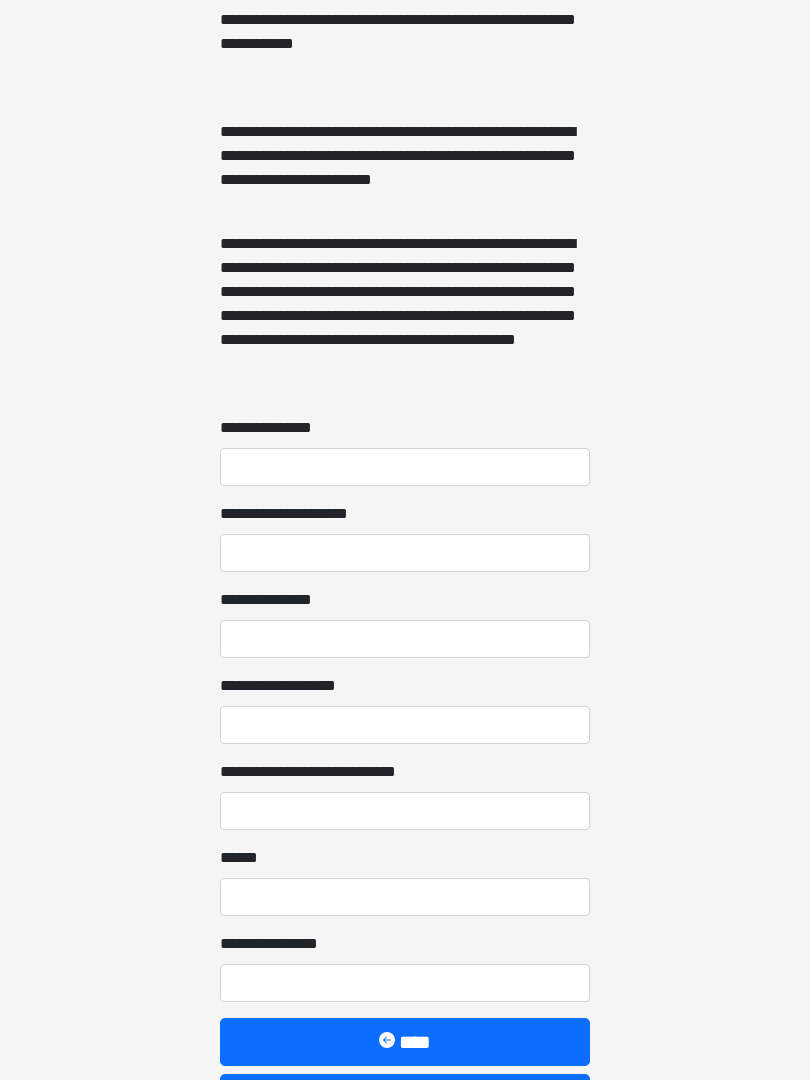 scroll, scrollTop: 1319, scrollLeft: 0, axis: vertical 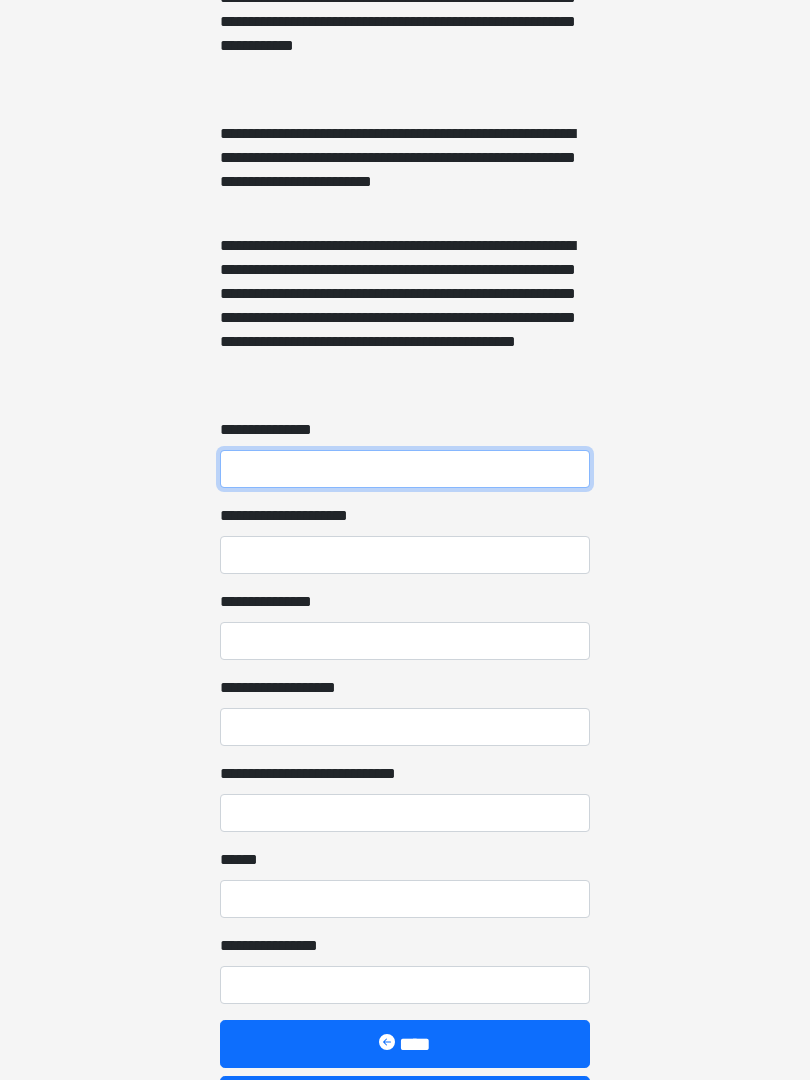 click on "**********" at bounding box center (405, 470) 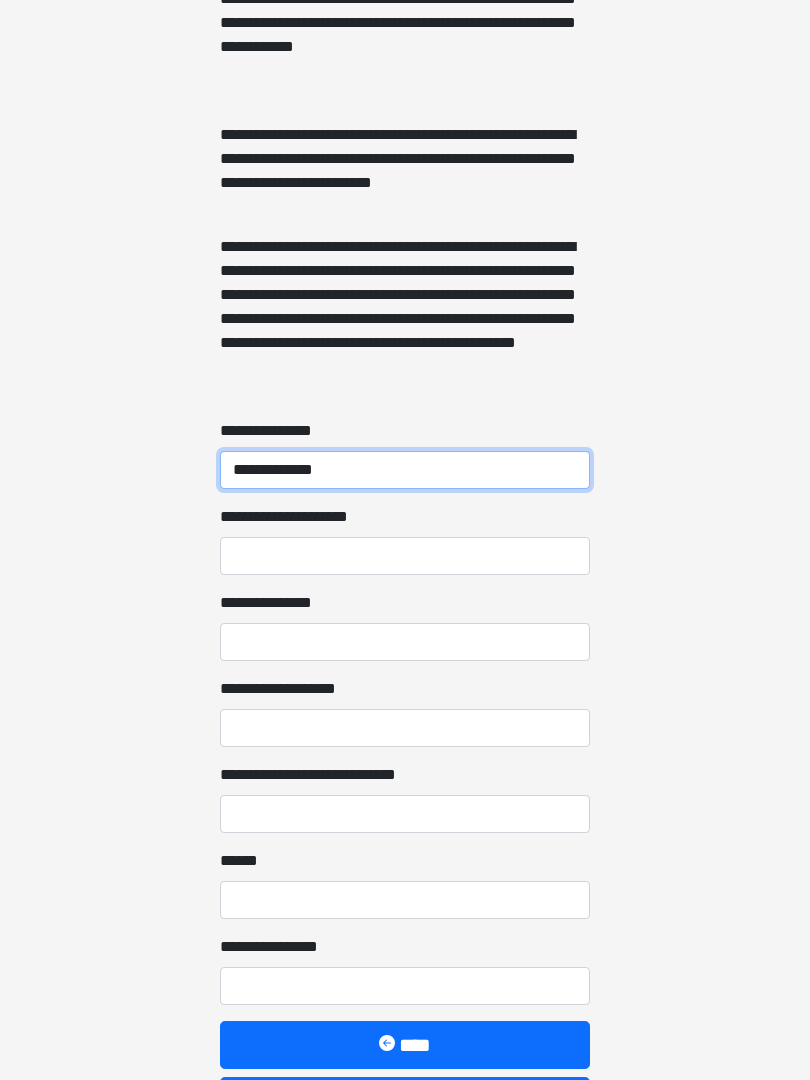 type on "**********" 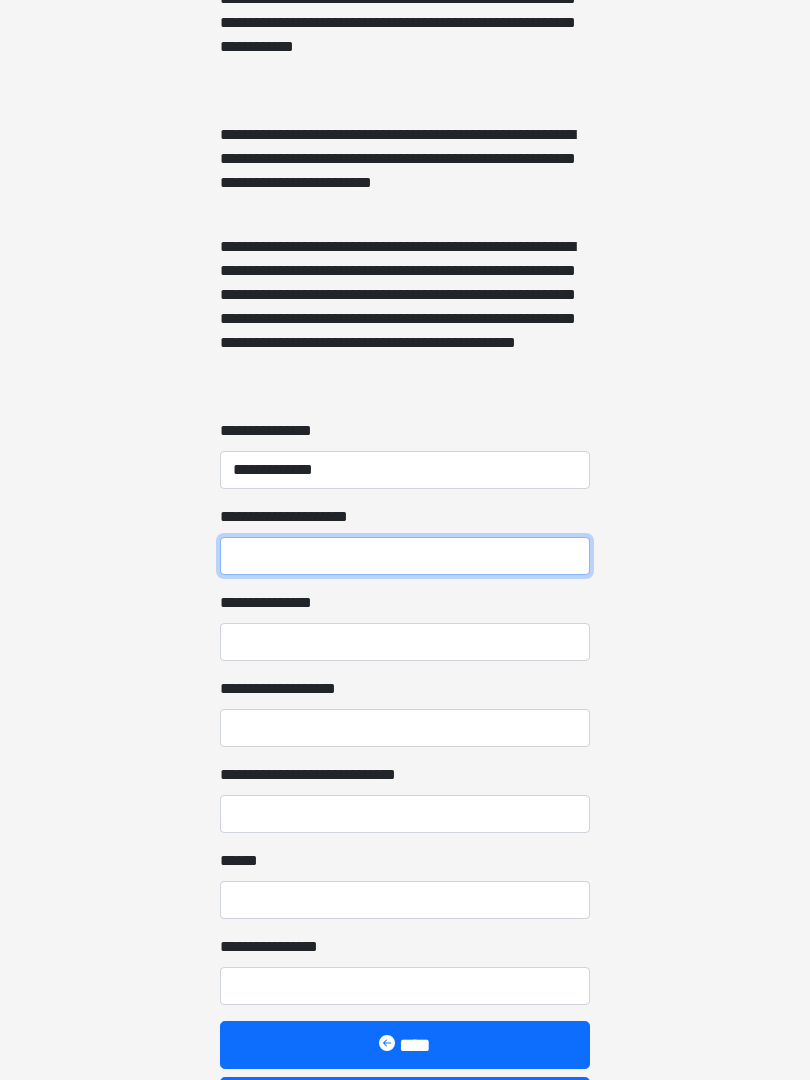 click on "**********" at bounding box center [405, 556] 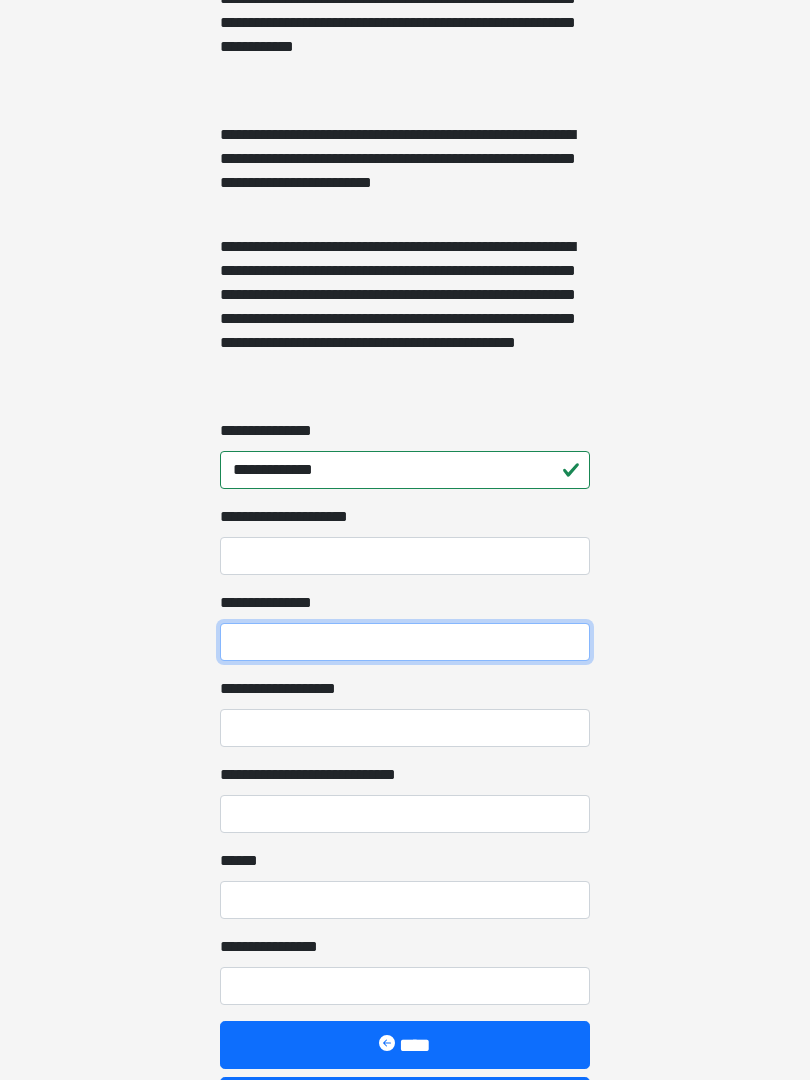 click on "**********" at bounding box center [405, 642] 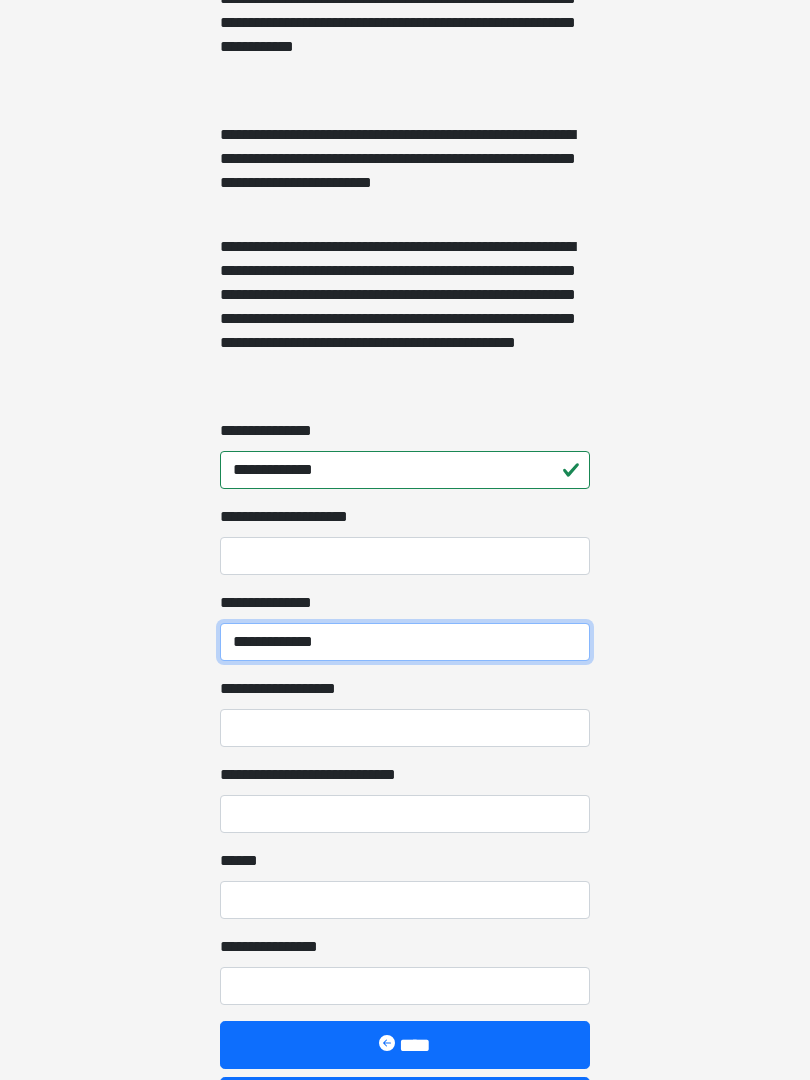 type on "**********" 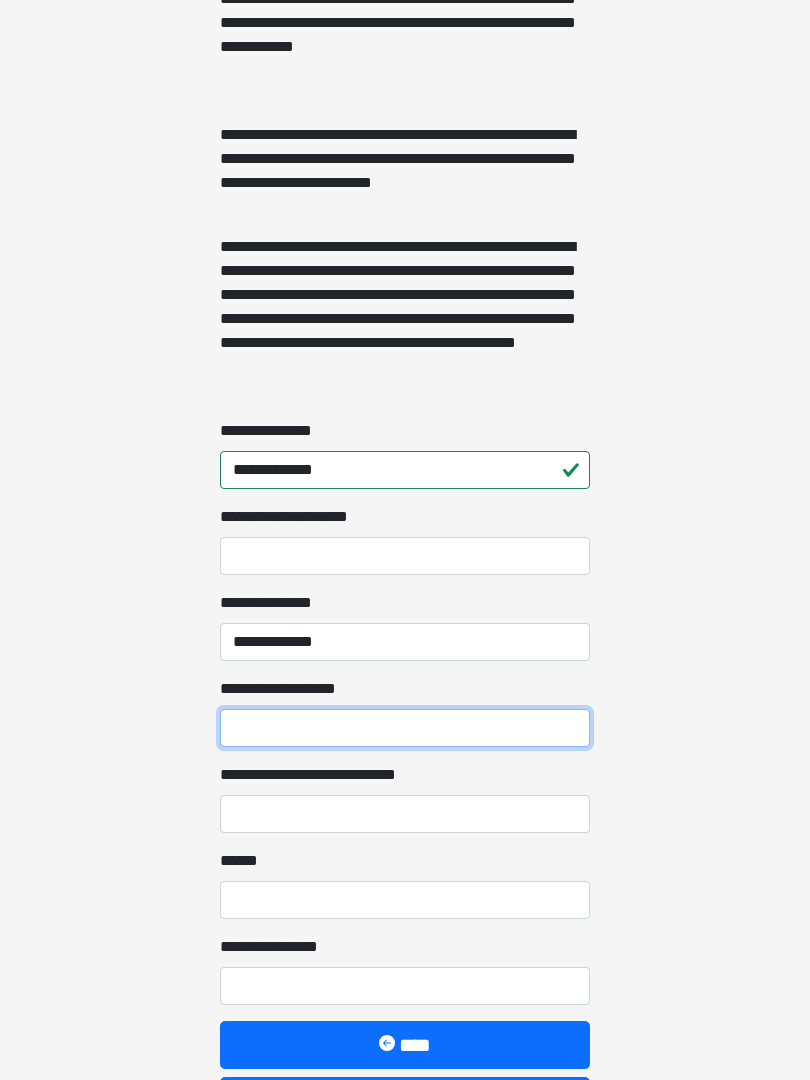 click on "**********" at bounding box center (405, 728) 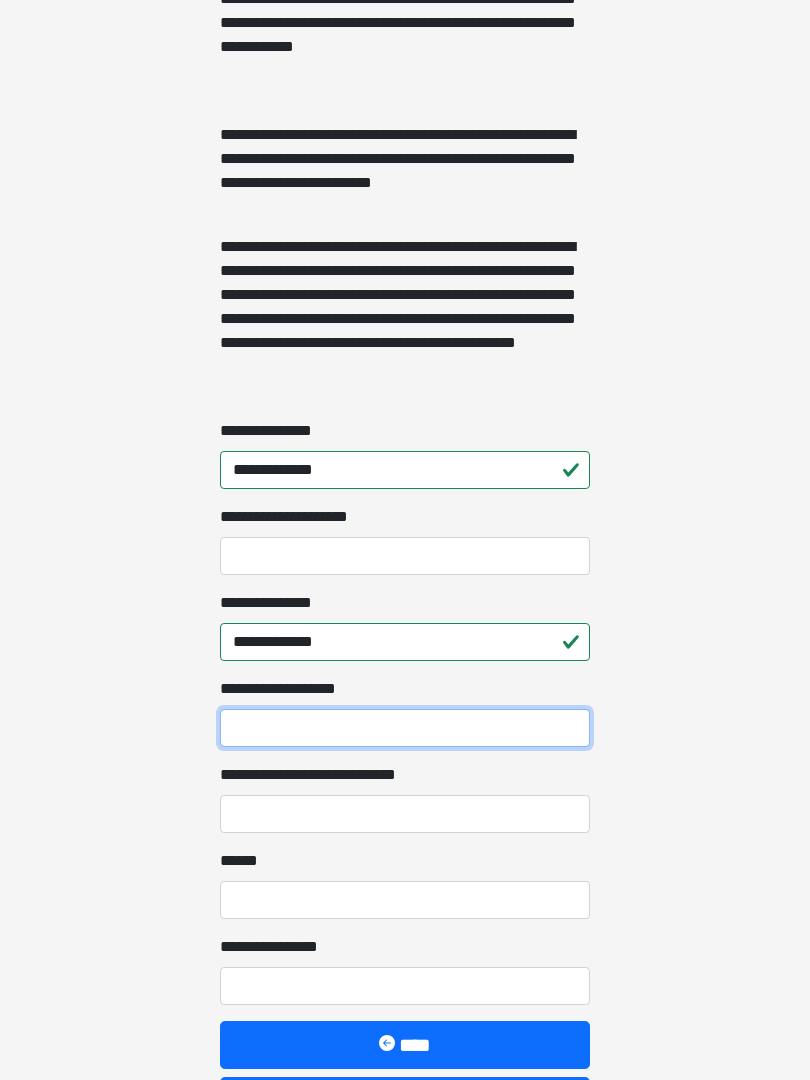 scroll, scrollTop: 1346, scrollLeft: 0, axis: vertical 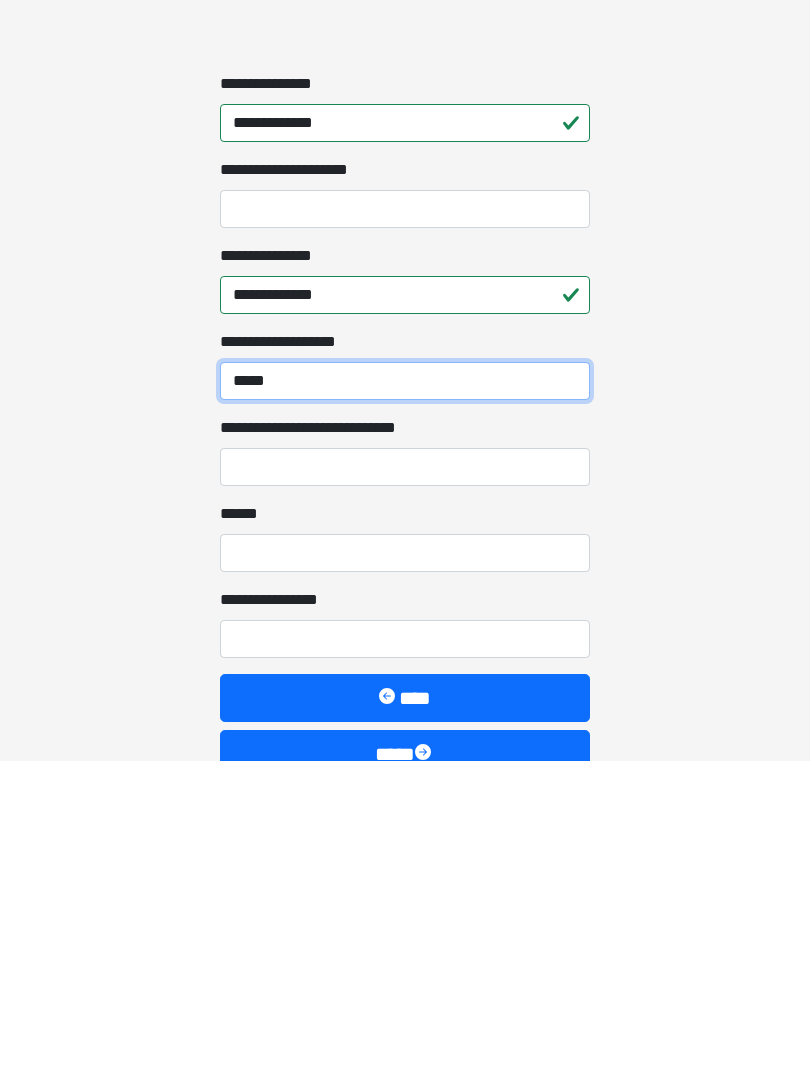 type on "*****" 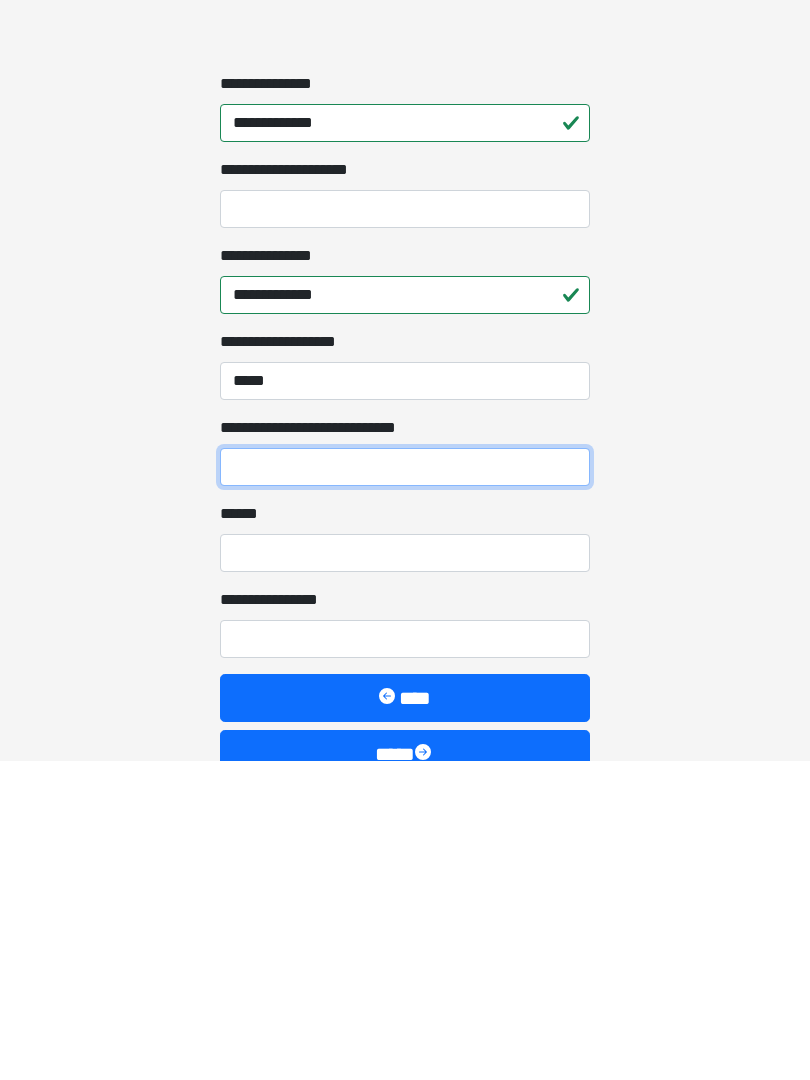 click on "**********" at bounding box center [405, 787] 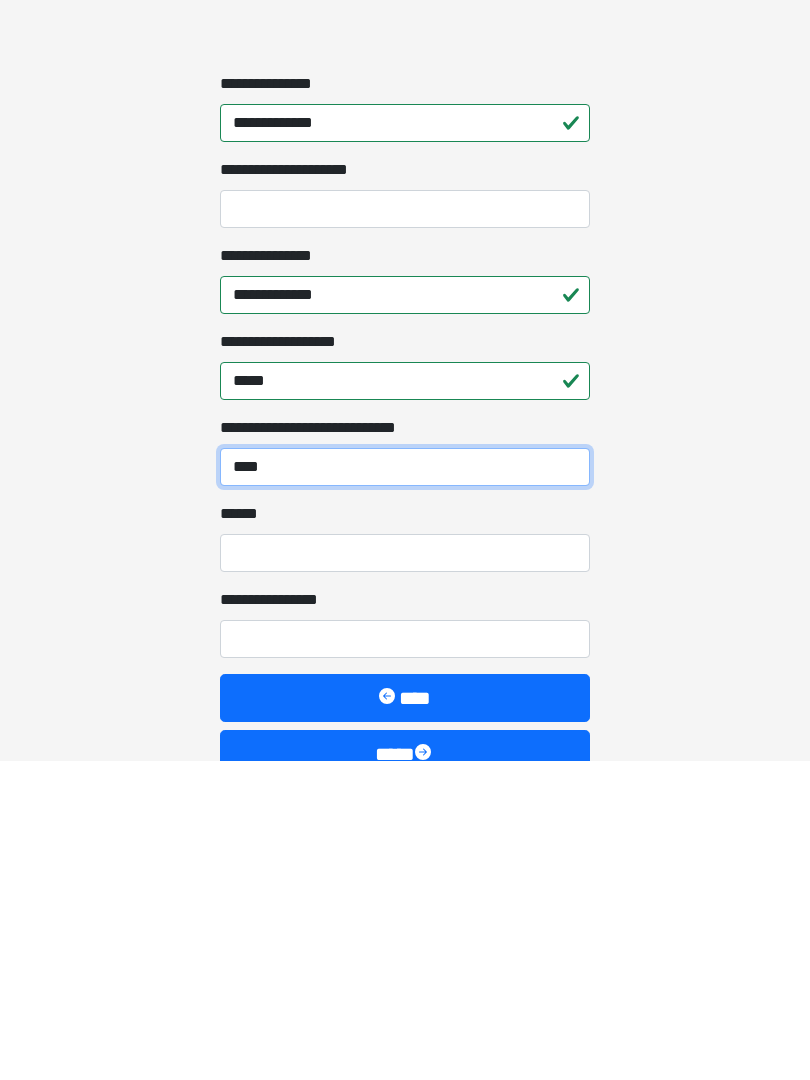 type on "****" 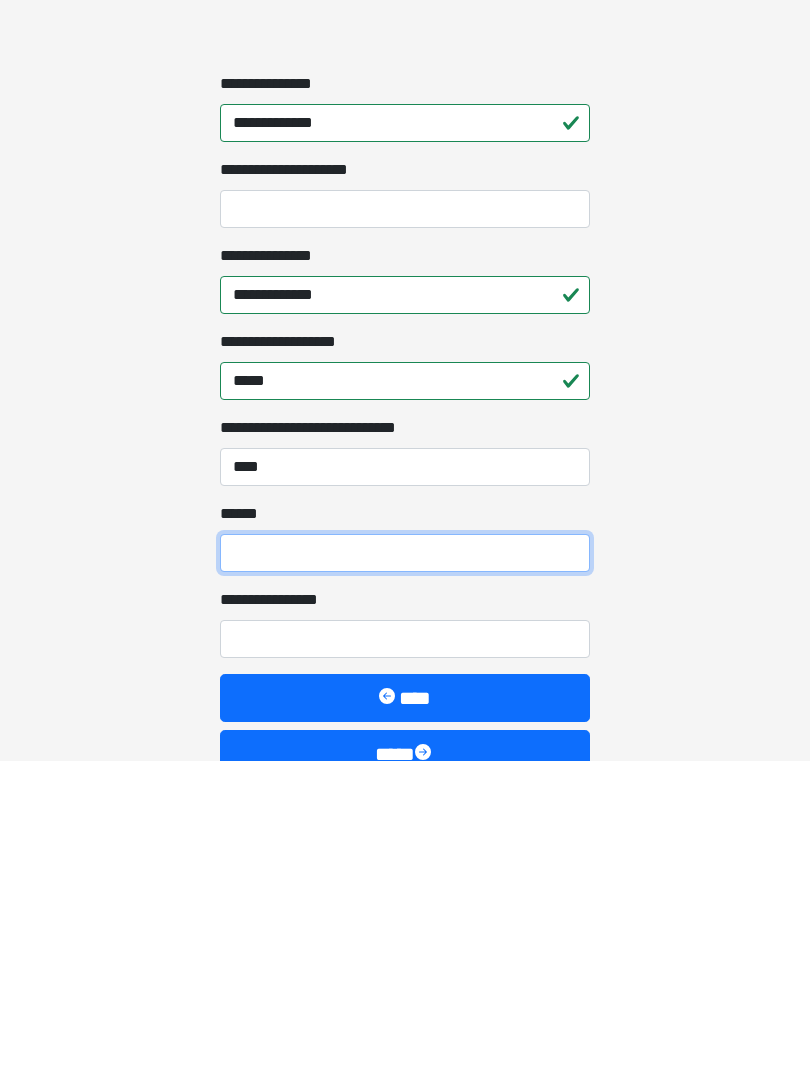 click on "**** *" at bounding box center (405, 873) 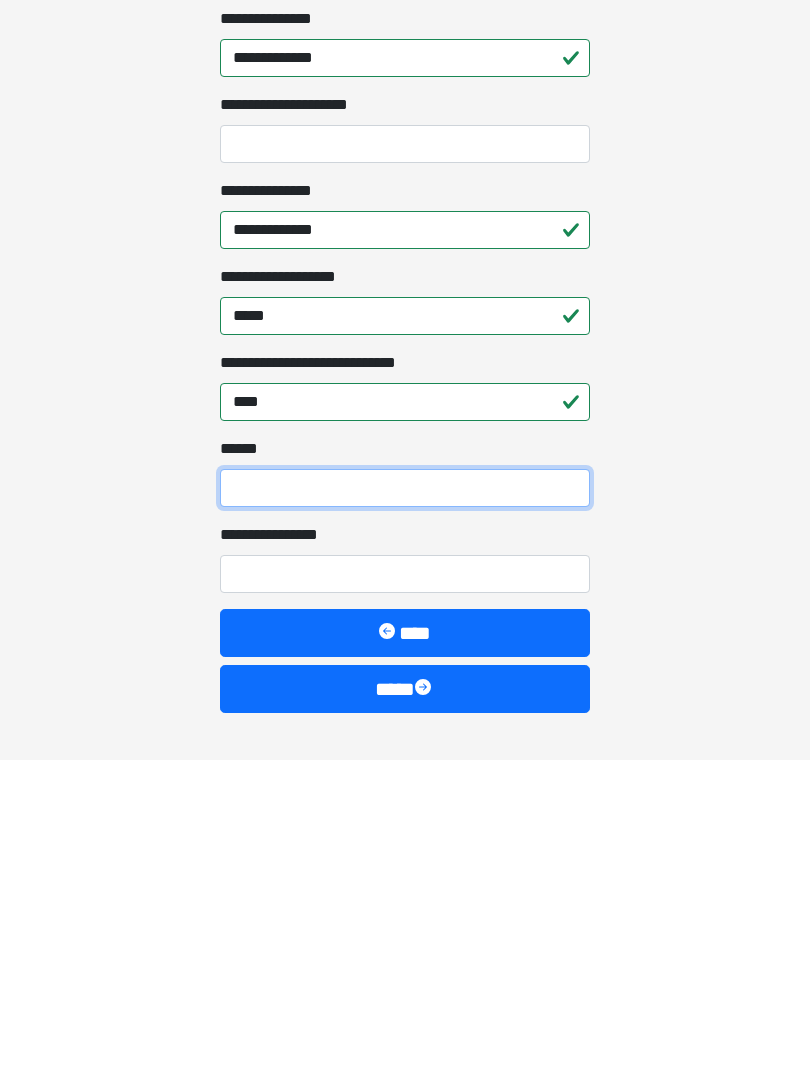 scroll, scrollTop: 1432, scrollLeft: 0, axis: vertical 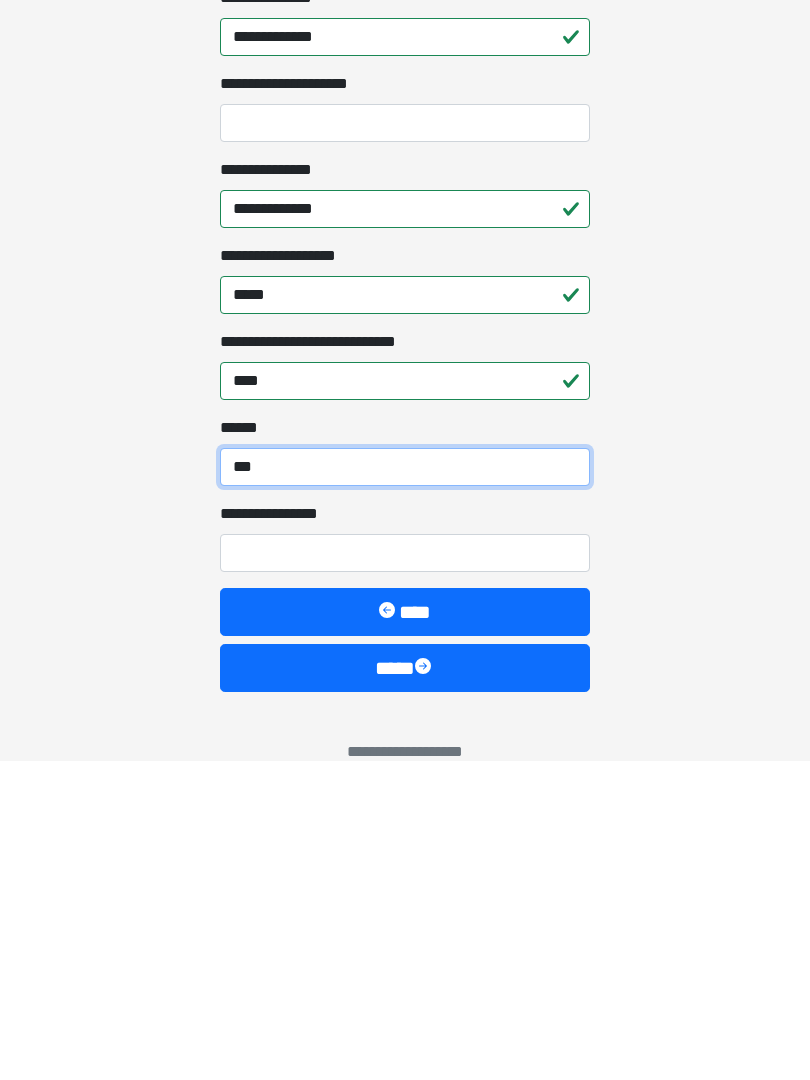 type on "***" 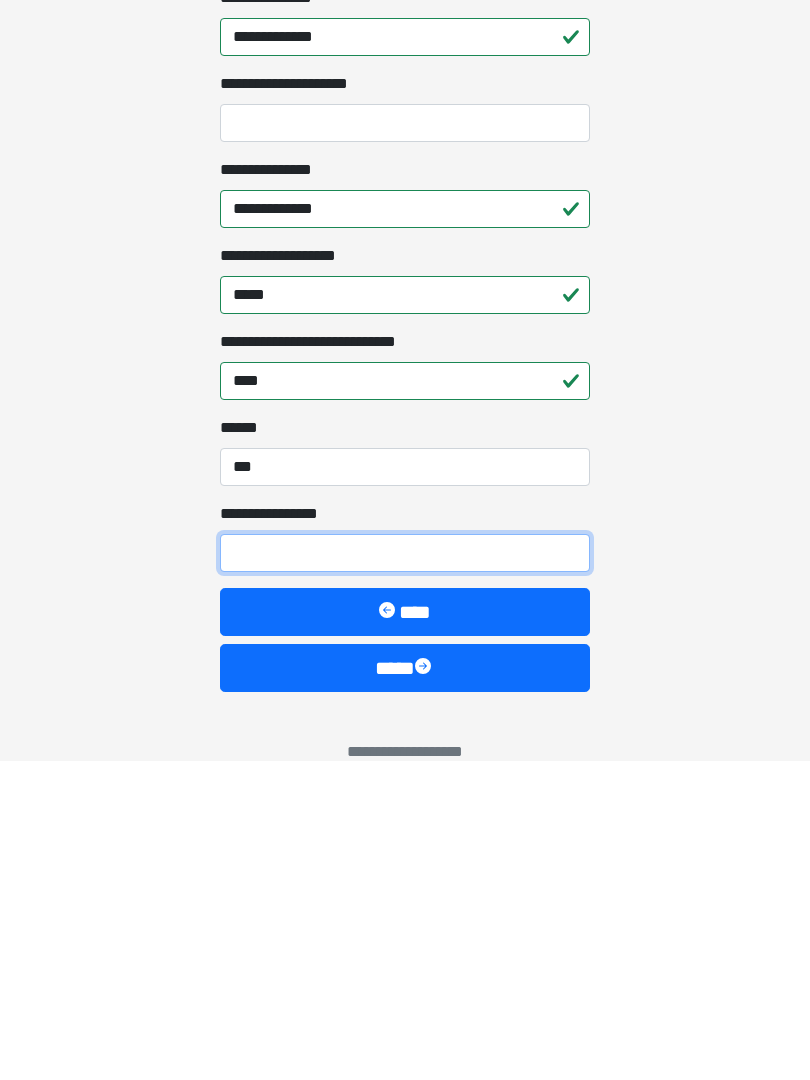 click on "**********" at bounding box center [405, 873] 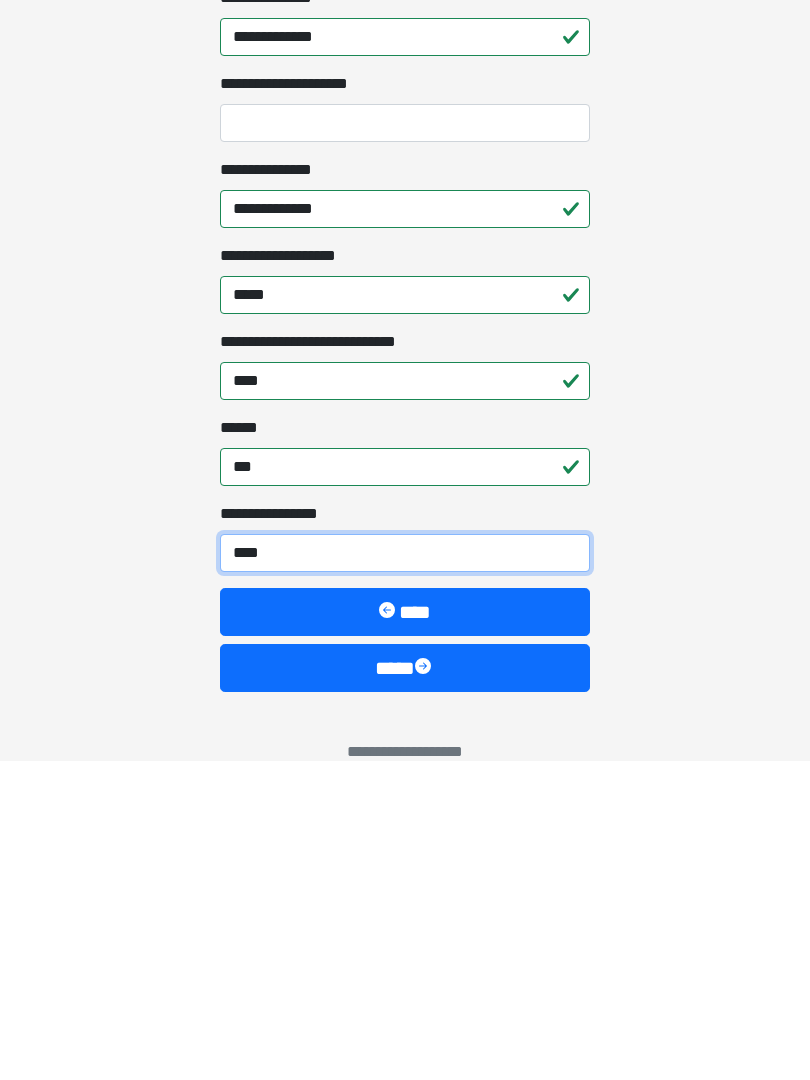 type on "*****" 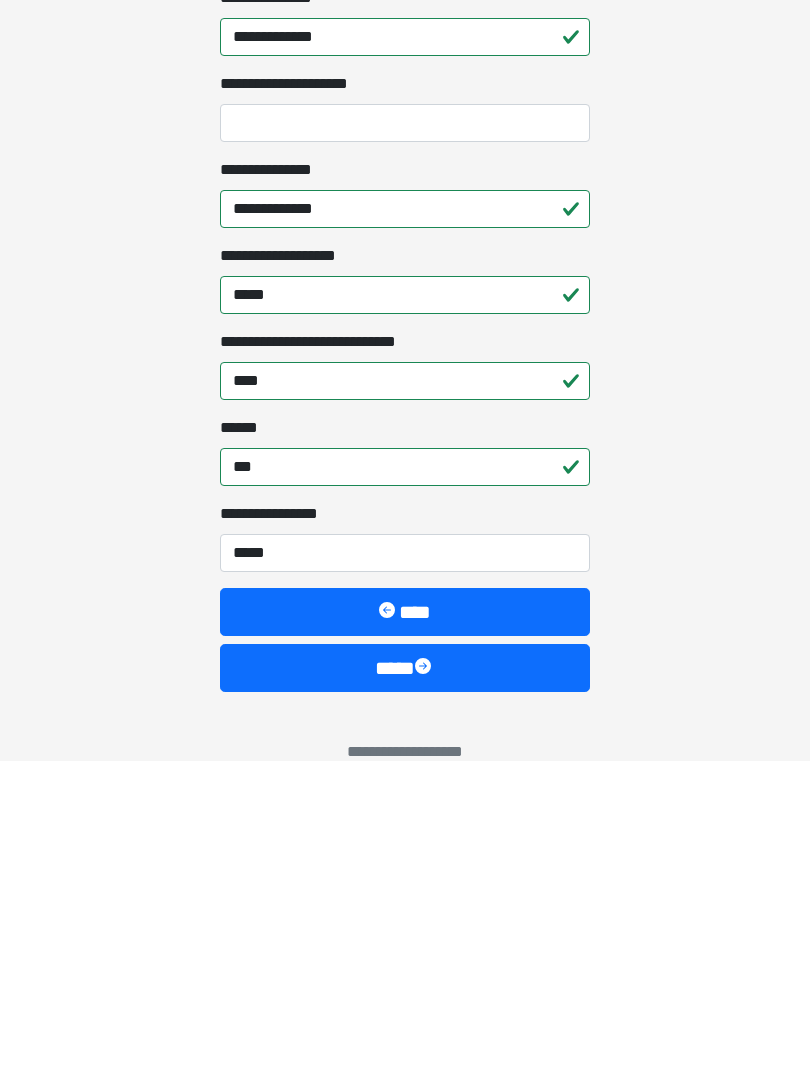 click on "****" at bounding box center [405, 988] 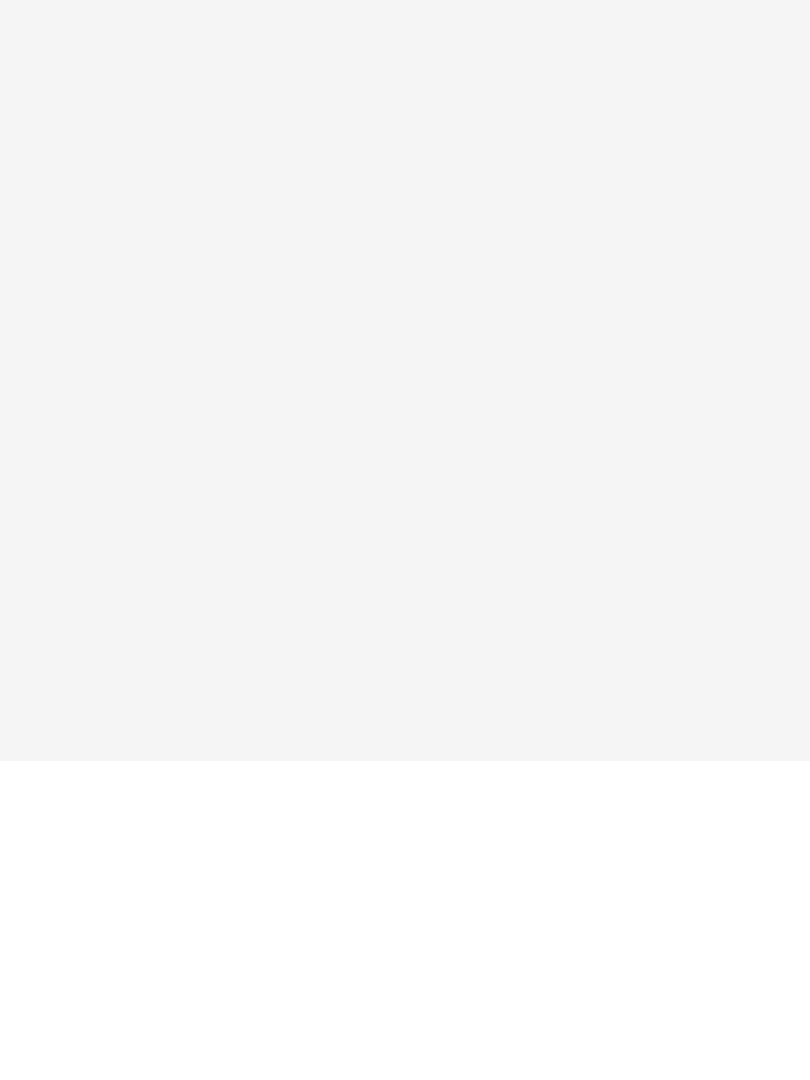 scroll, scrollTop: 0, scrollLeft: 0, axis: both 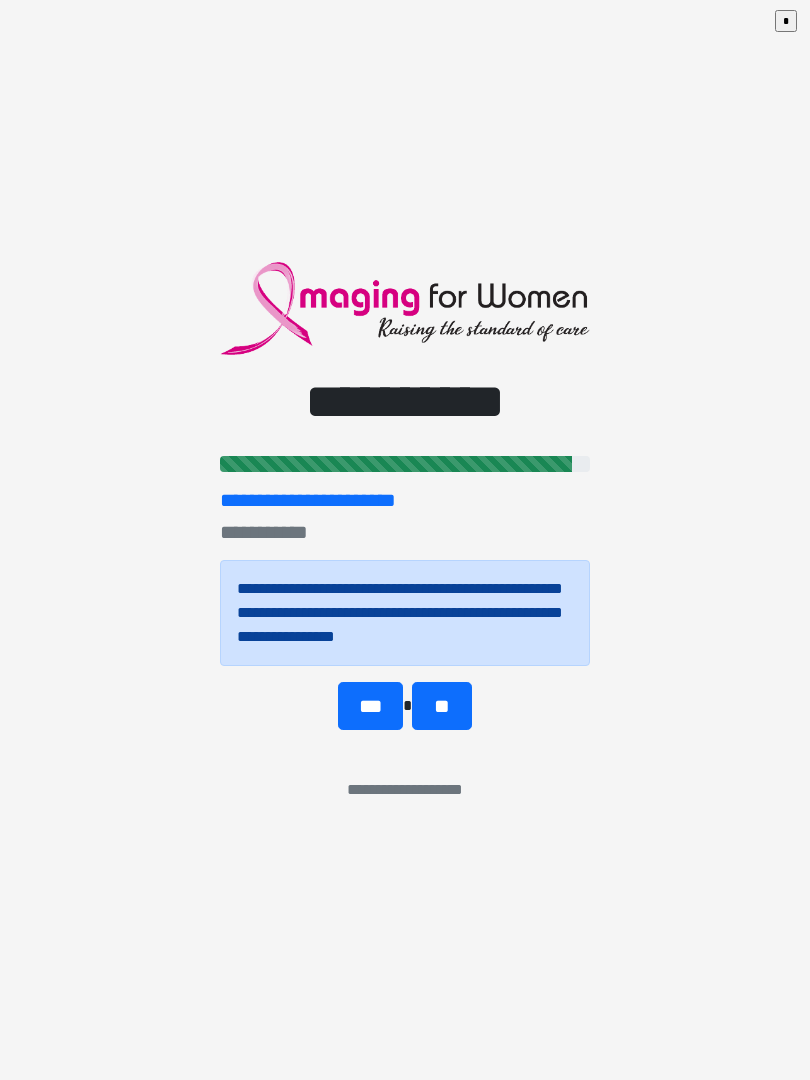 click on "**" at bounding box center [441, 706] 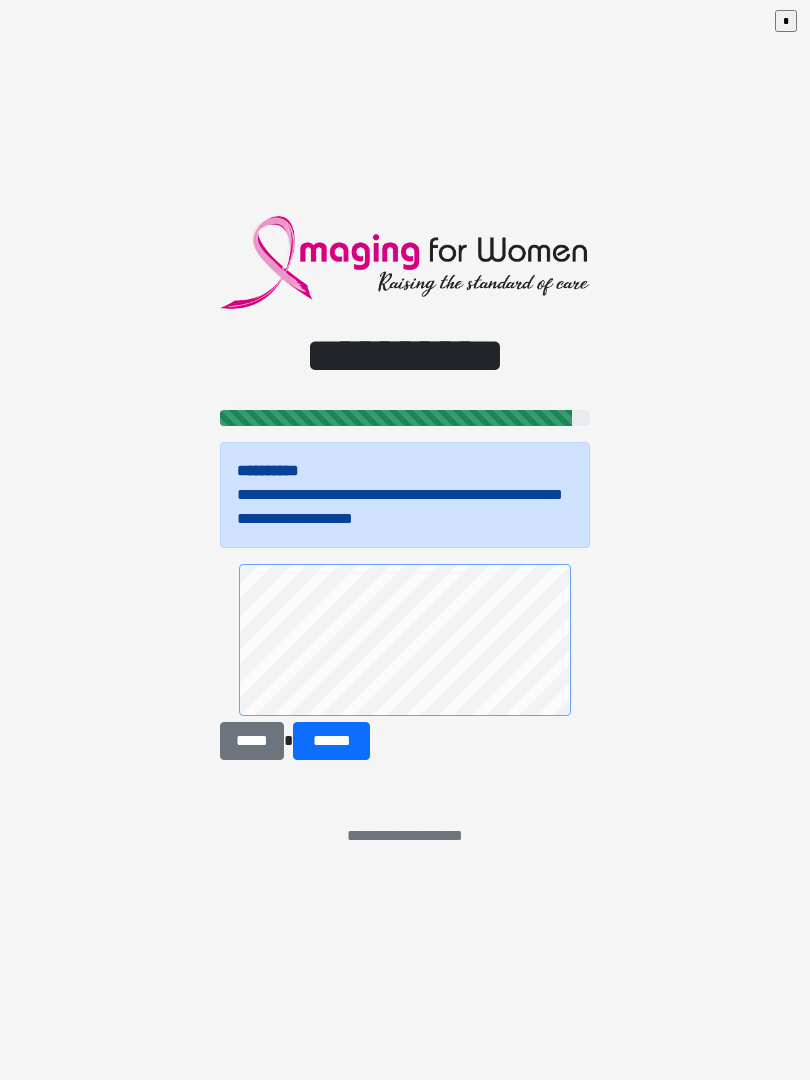 click on "******" at bounding box center (331, 741) 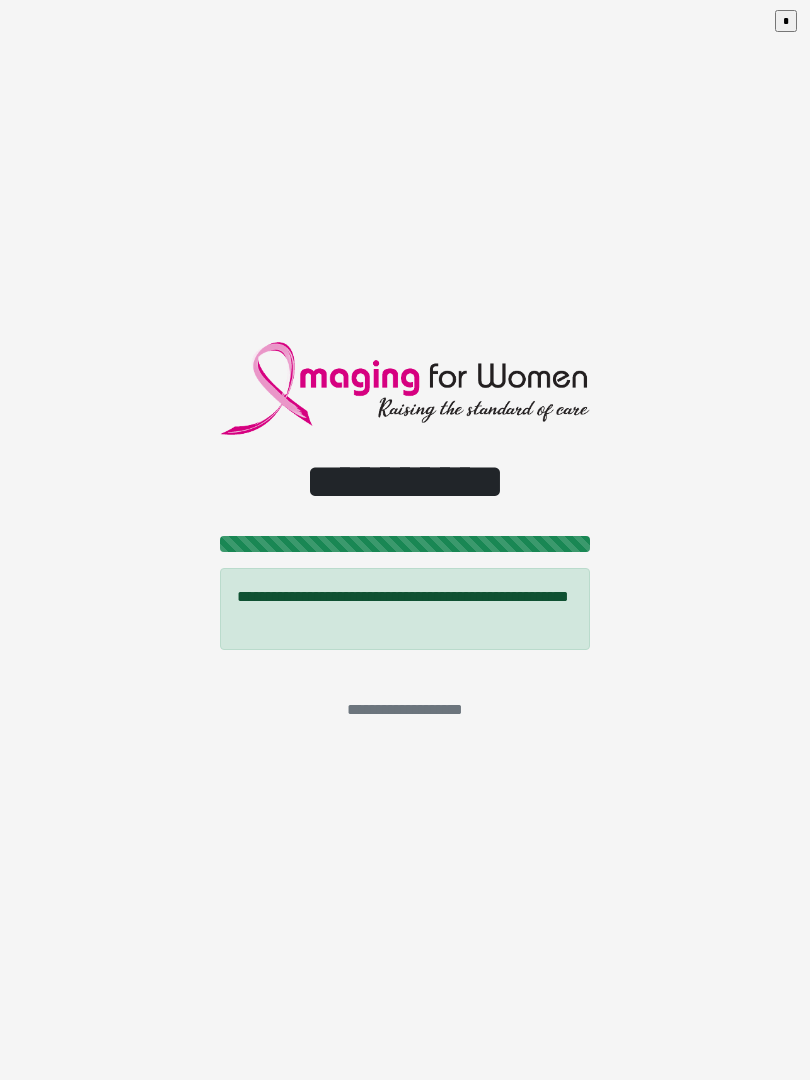 click on "**********" at bounding box center [405, 540] 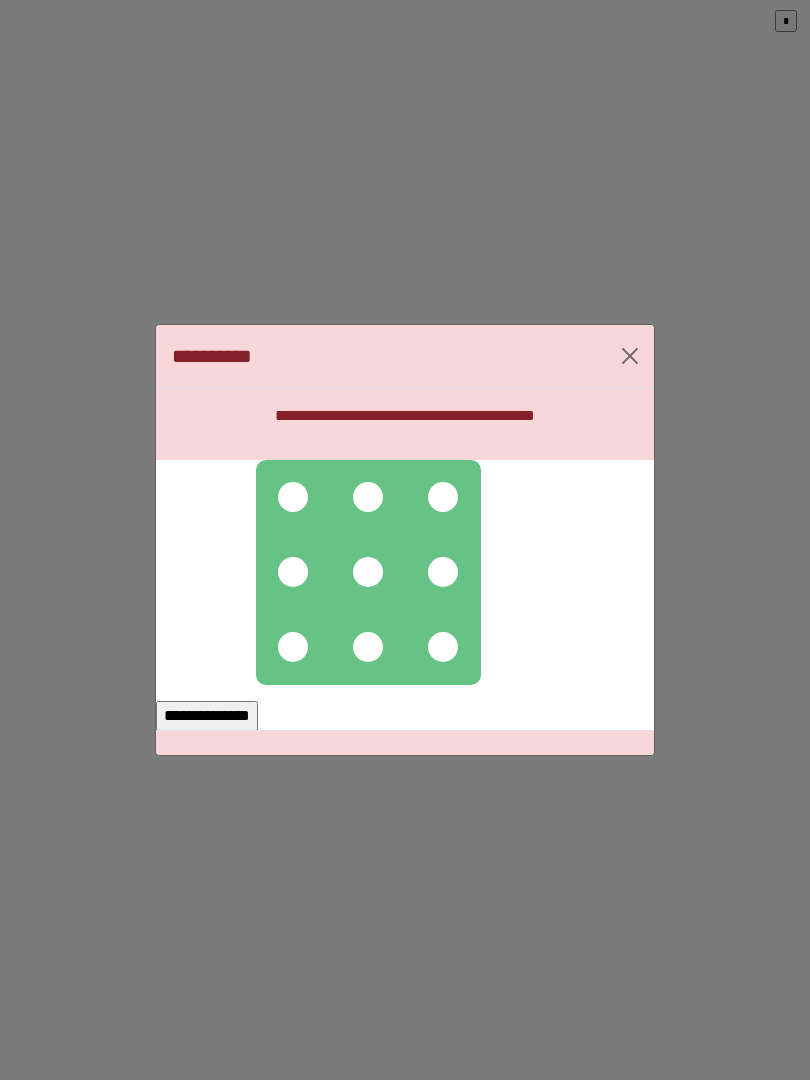 click at bounding box center (293, 497) 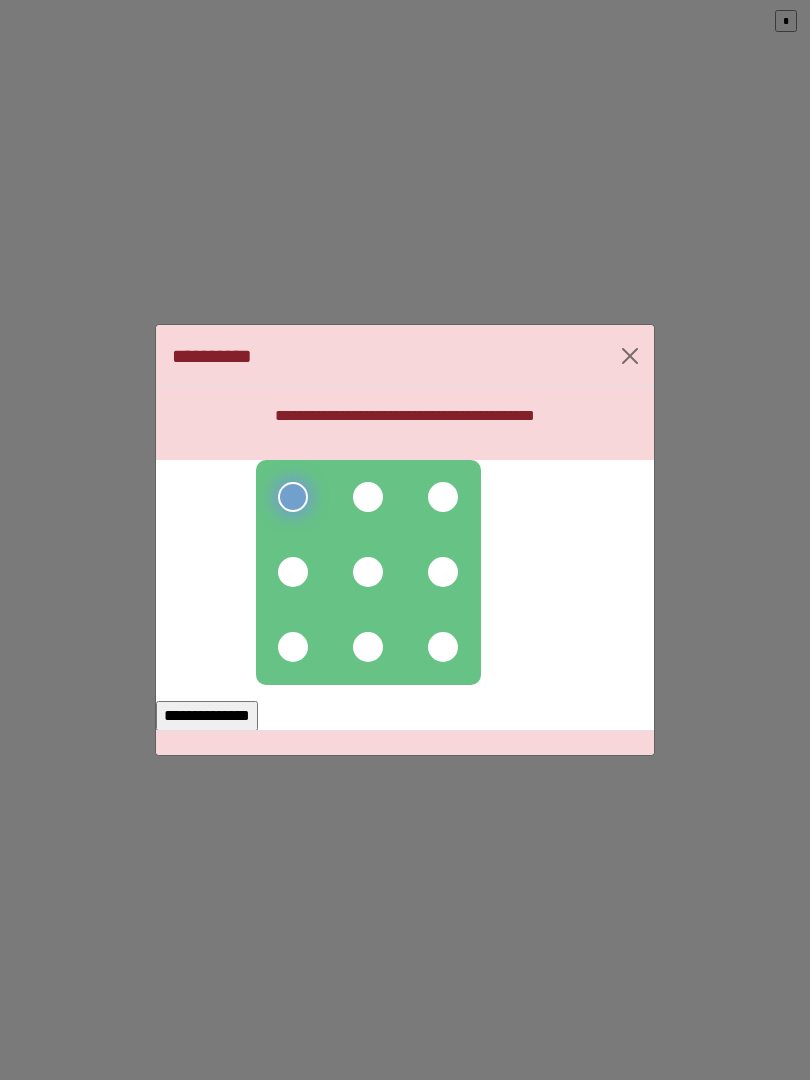 click at bounding box center [293, 497] 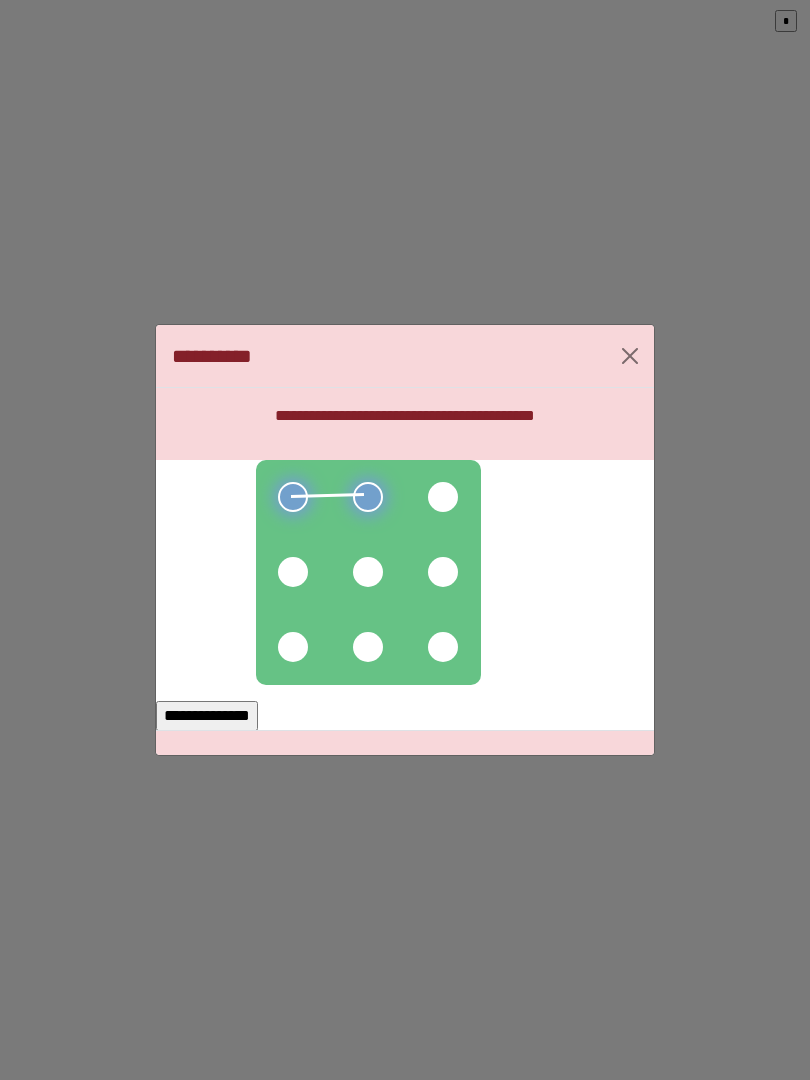 click at bounding box center (443, 497) 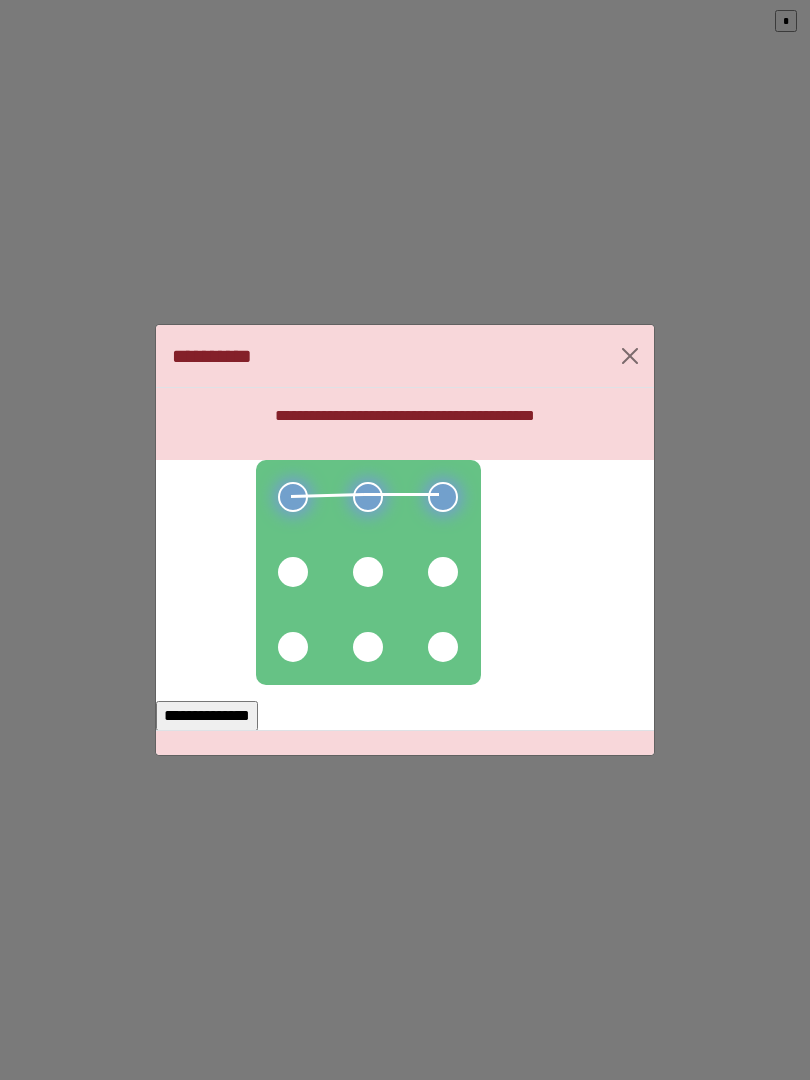 click at bounding box center (443, 572) 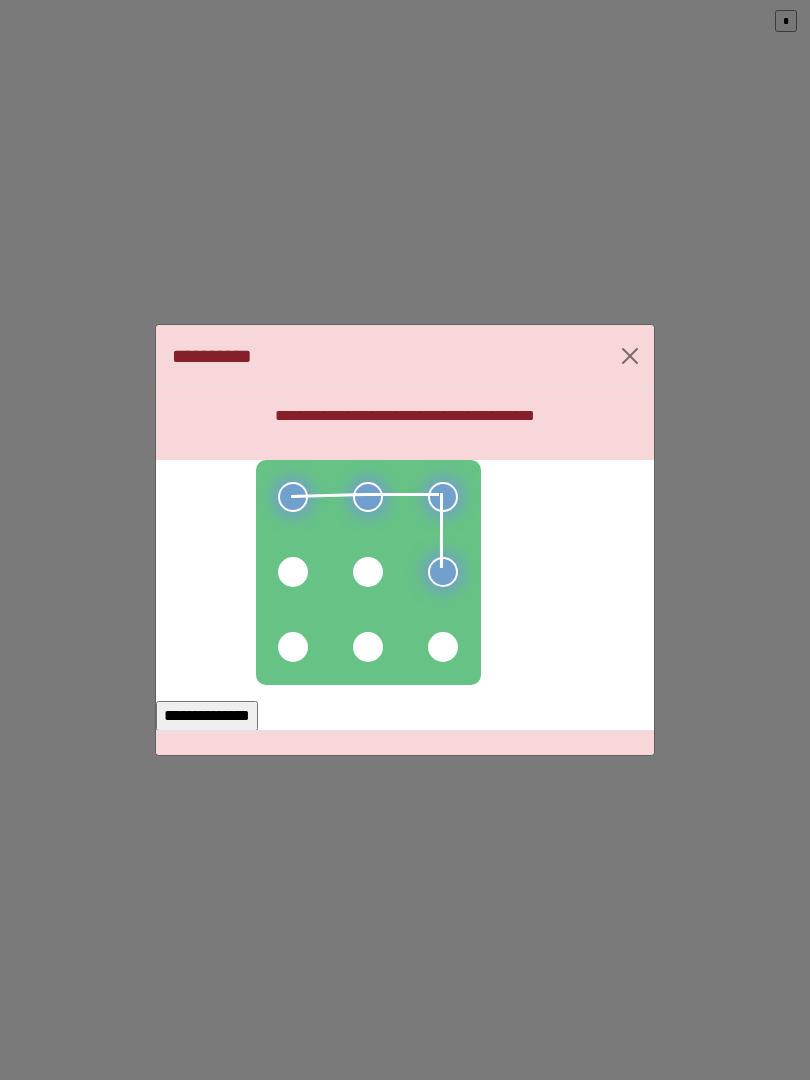 click at bounding box center [443, 647] 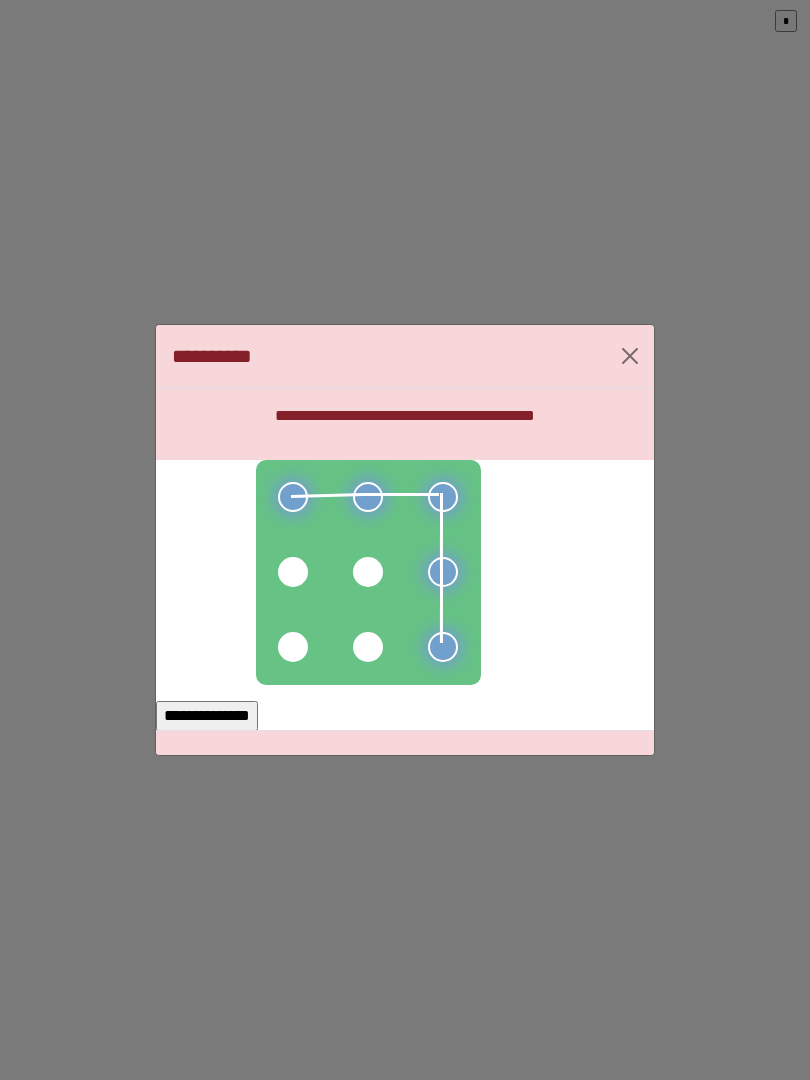 click at bounding box center (368, 647) 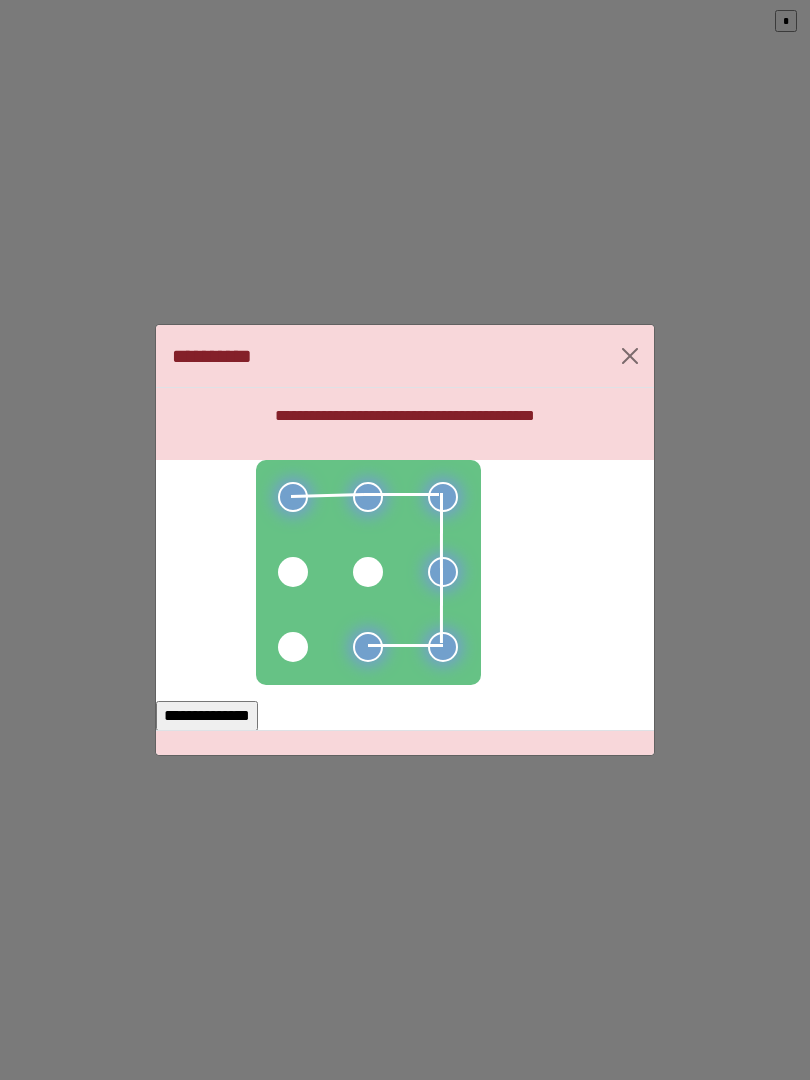 click at bounding box center [293, 647] 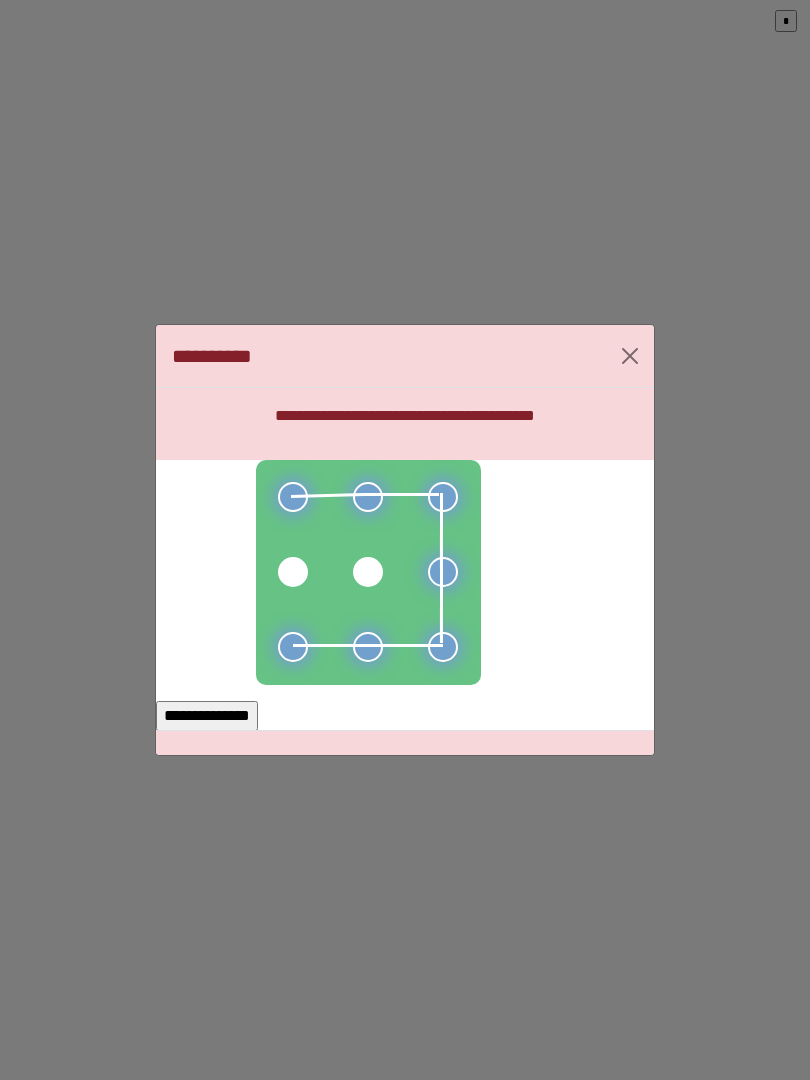click on "**********" at bounding box center (207, 716) 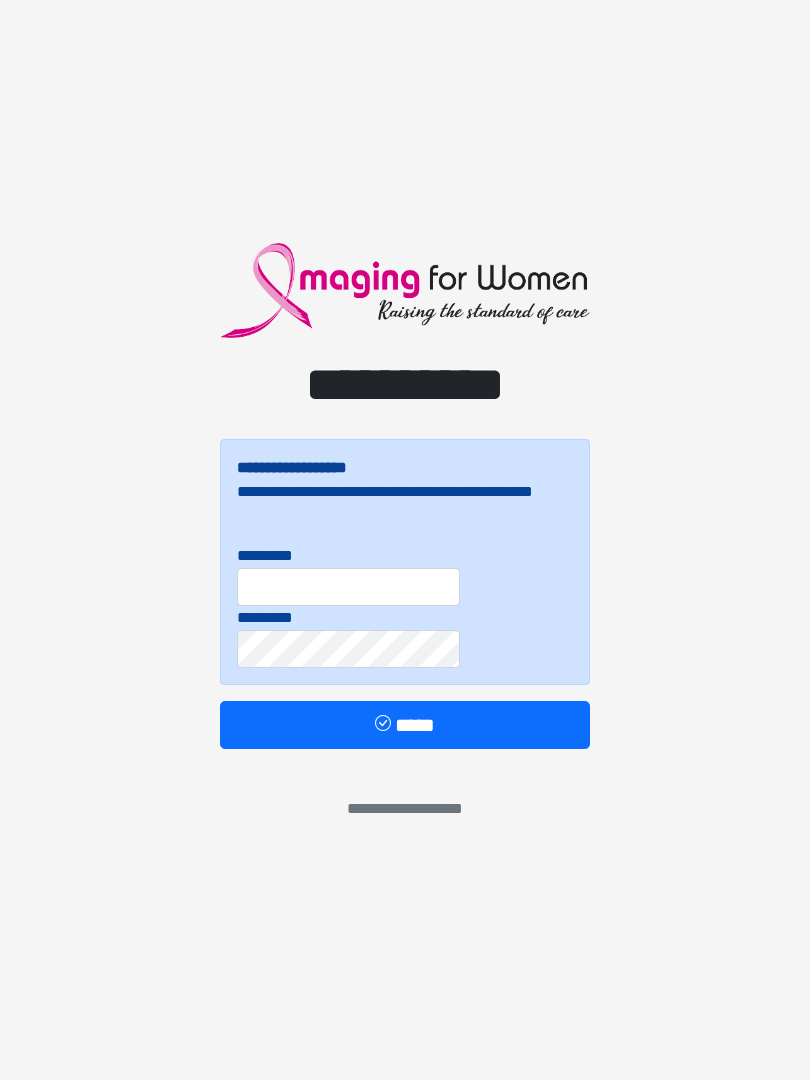 scroll, scrollTop: 0, scrollLeft: 0, axis: both 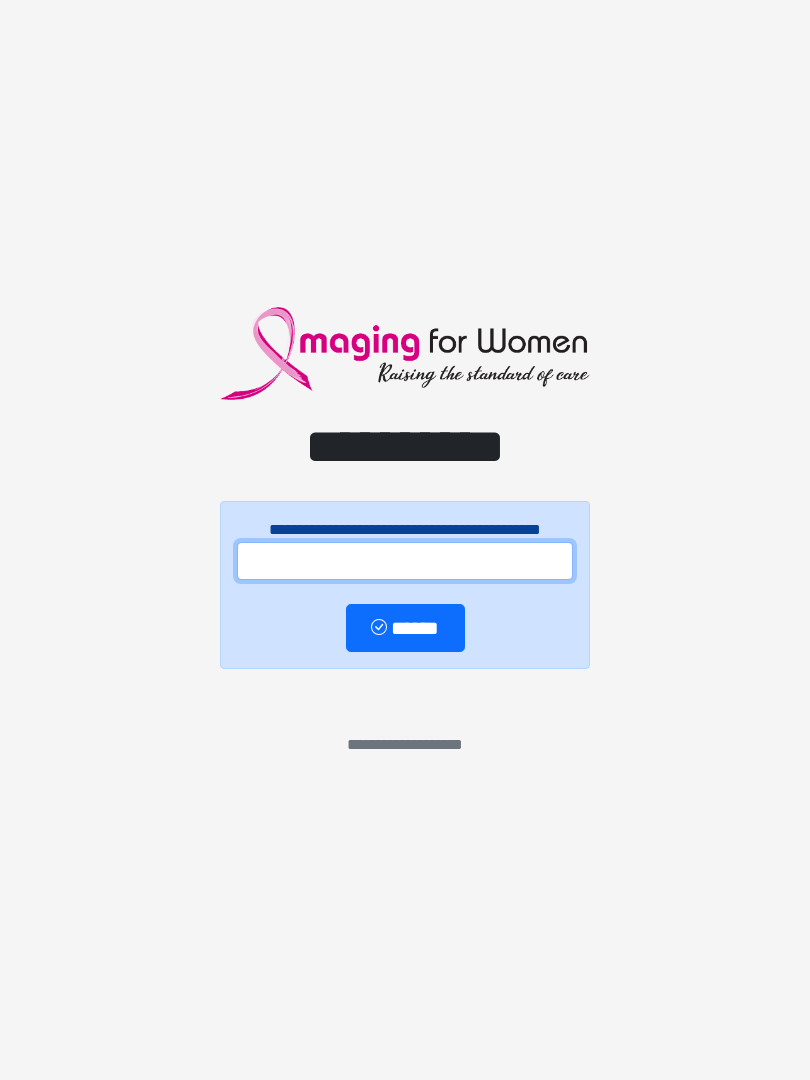 click at bounding box center (405, 561) 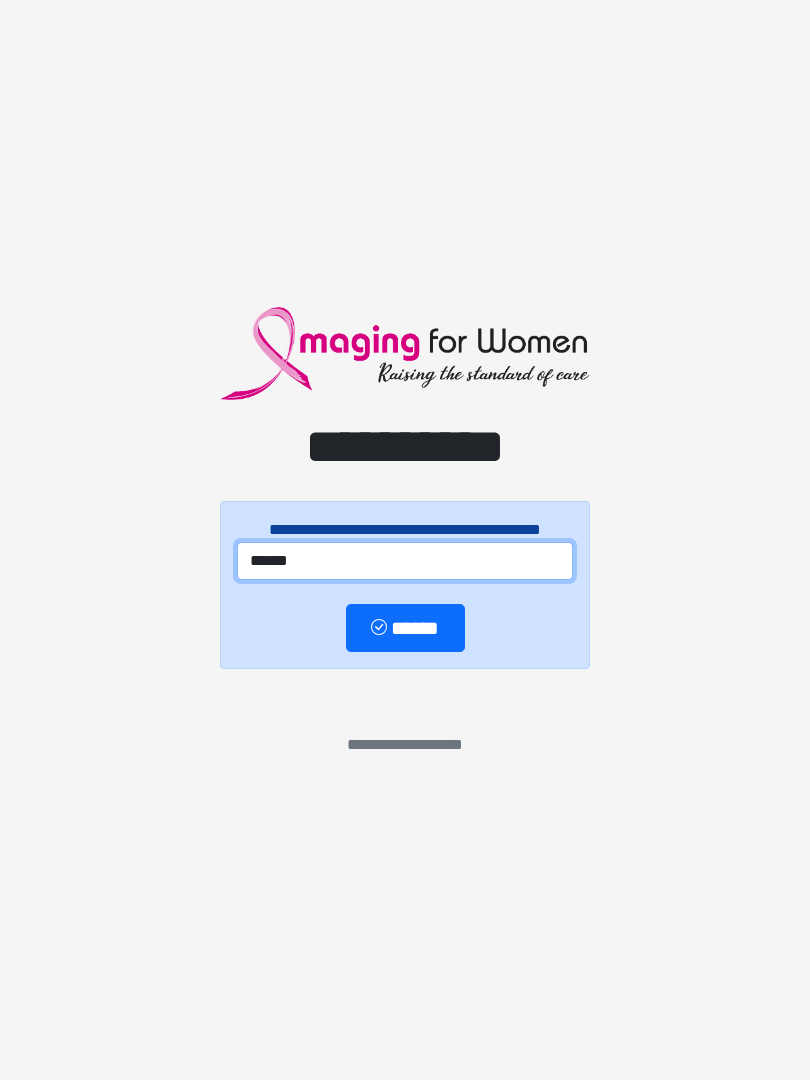 type on "******" 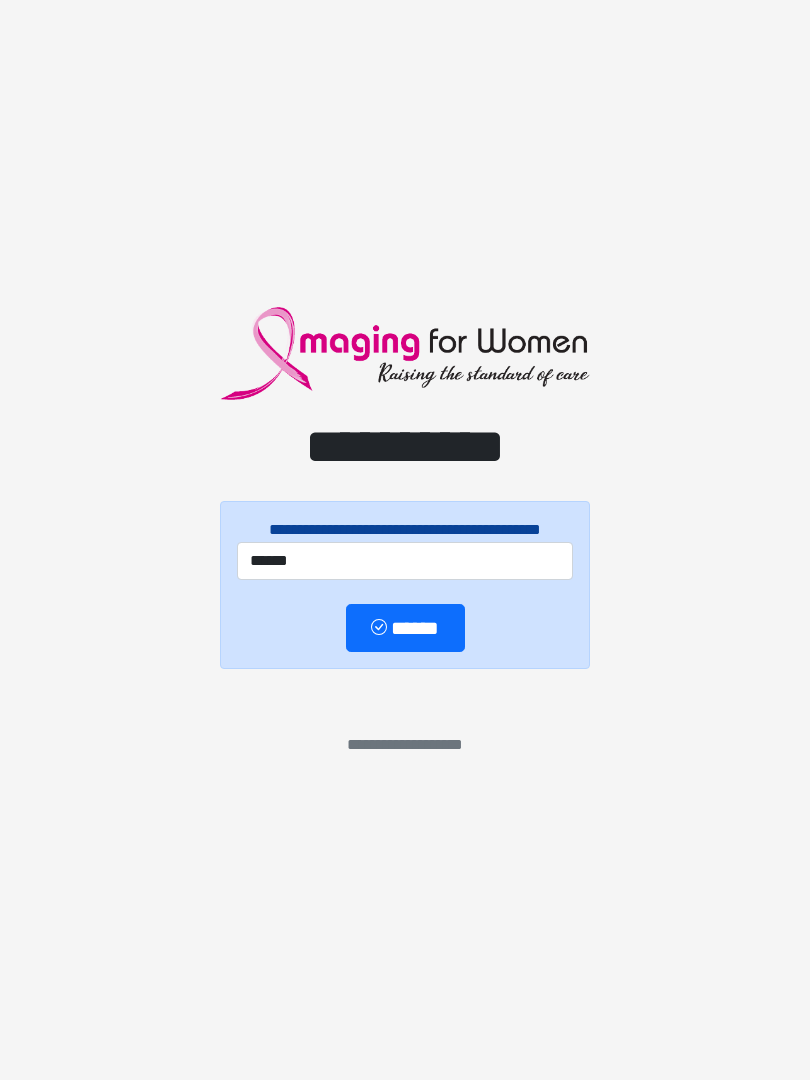 click on "******" at bounding box center [405, 628] 